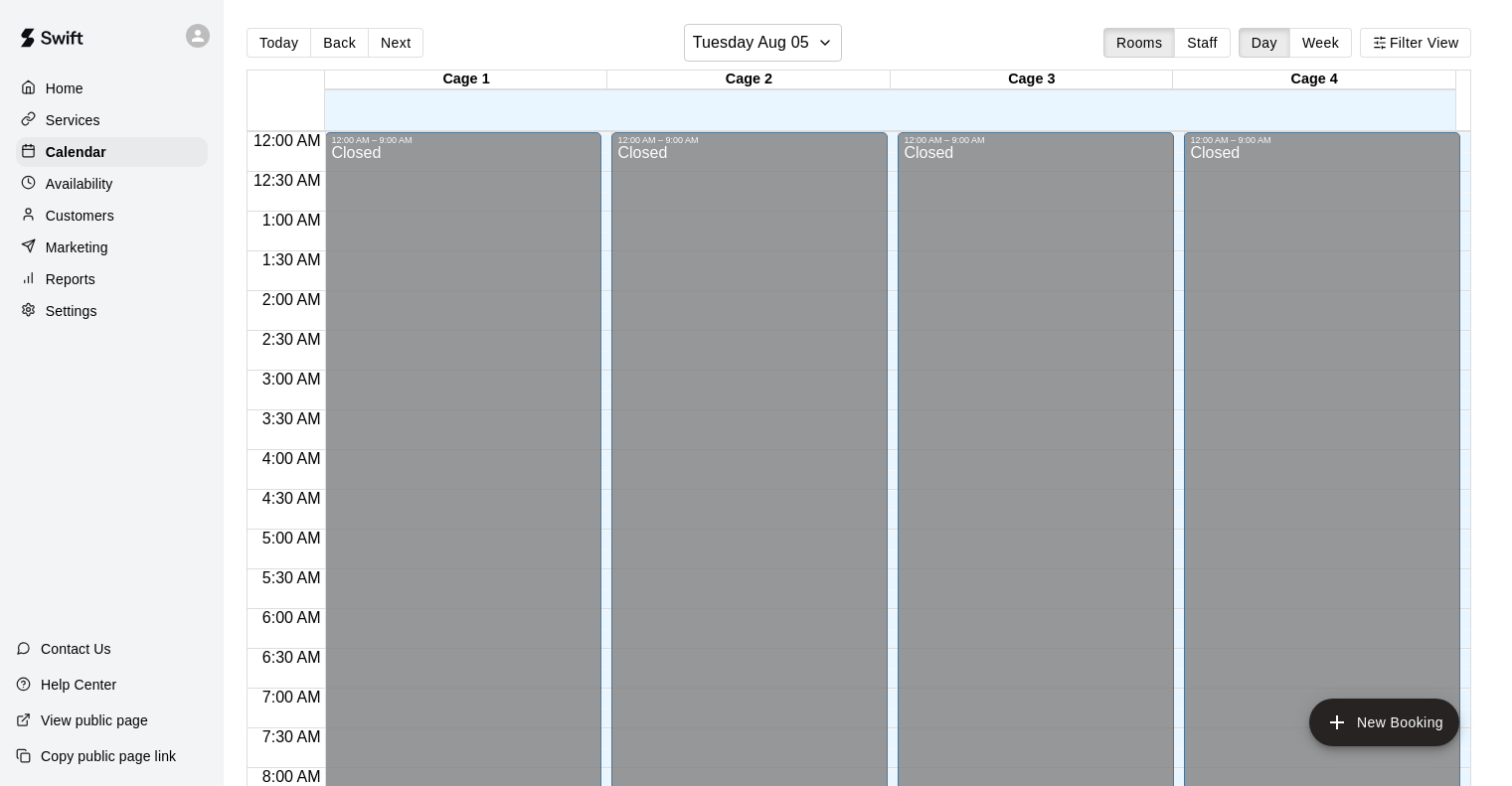 scroll, scrollTop: 0, scrollLeft: 0, axis: both 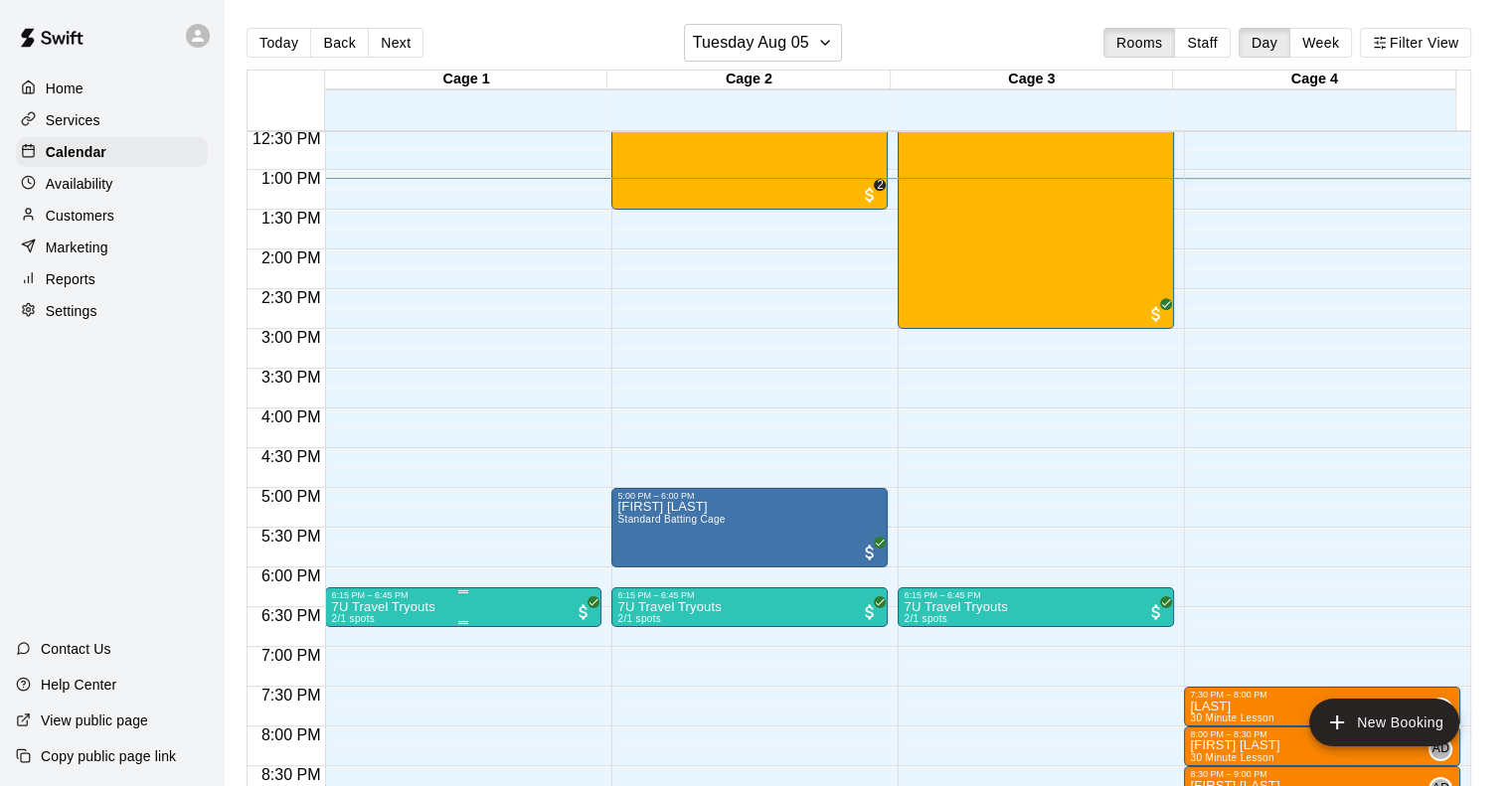 click on "7U Travel Tryouts 2/1 spots" at bounding box center [463, 993] 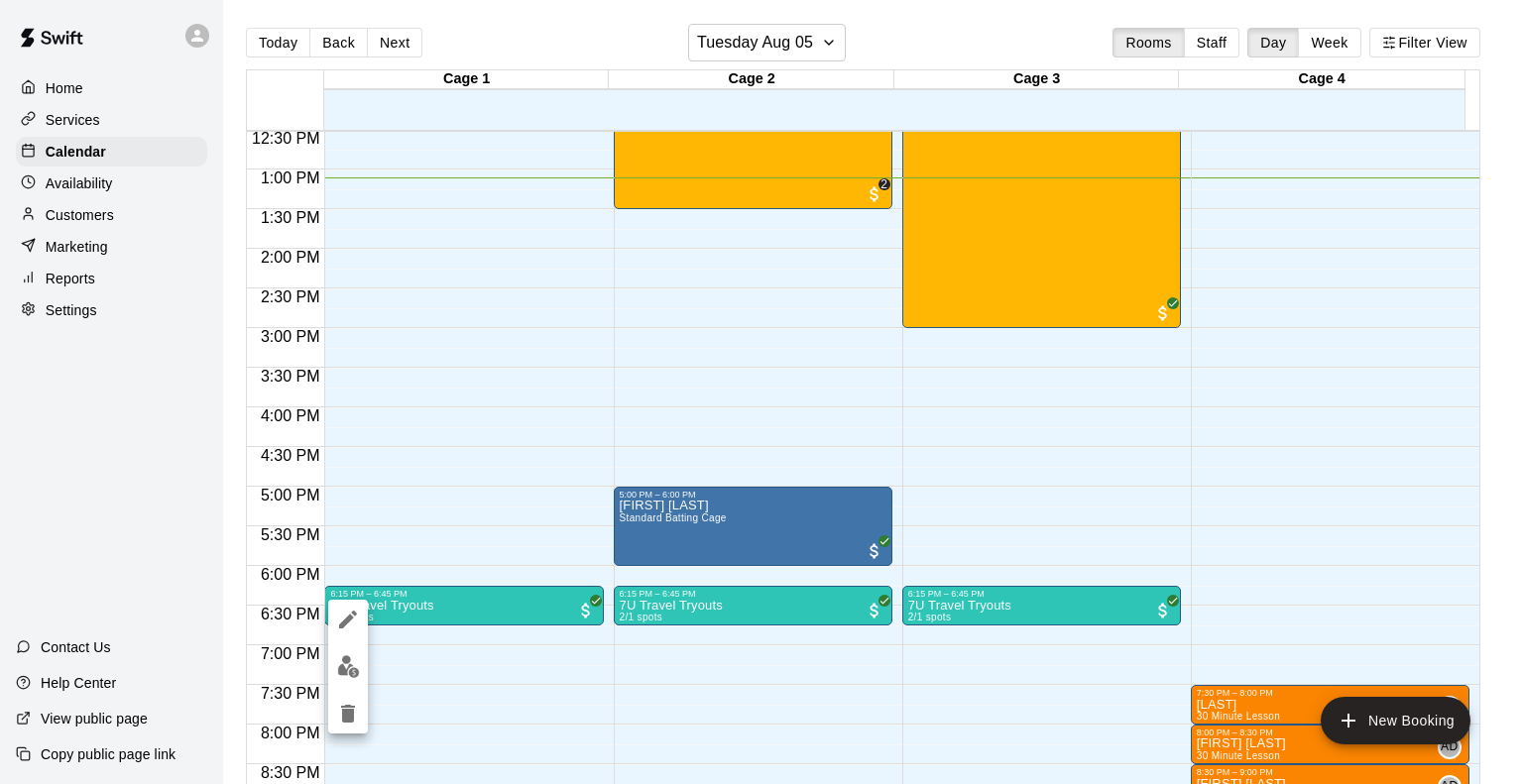 click at bounding box center [762, 392] 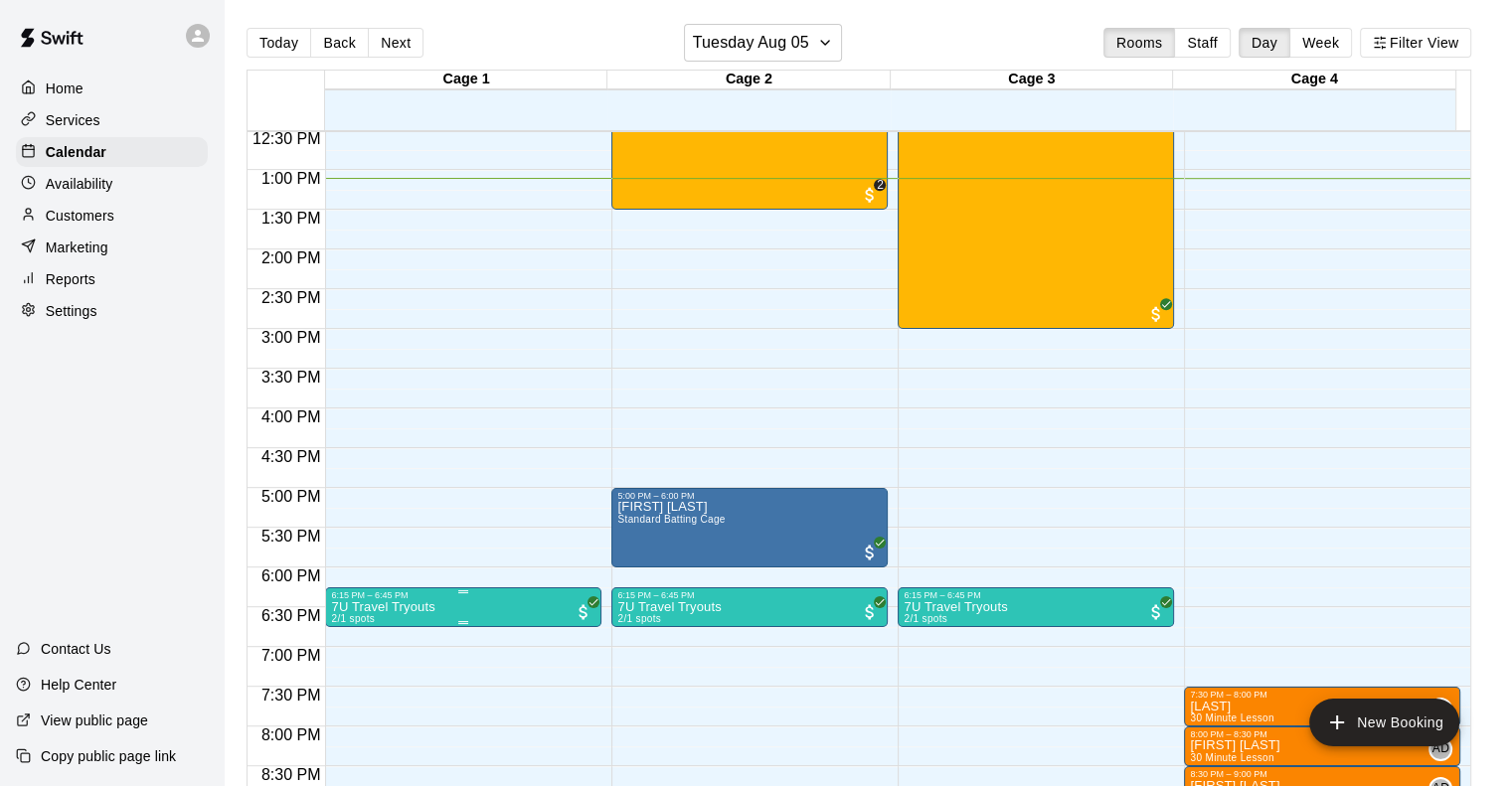 click on "7U Travel Tryouts" at bounding box center (383, 607) 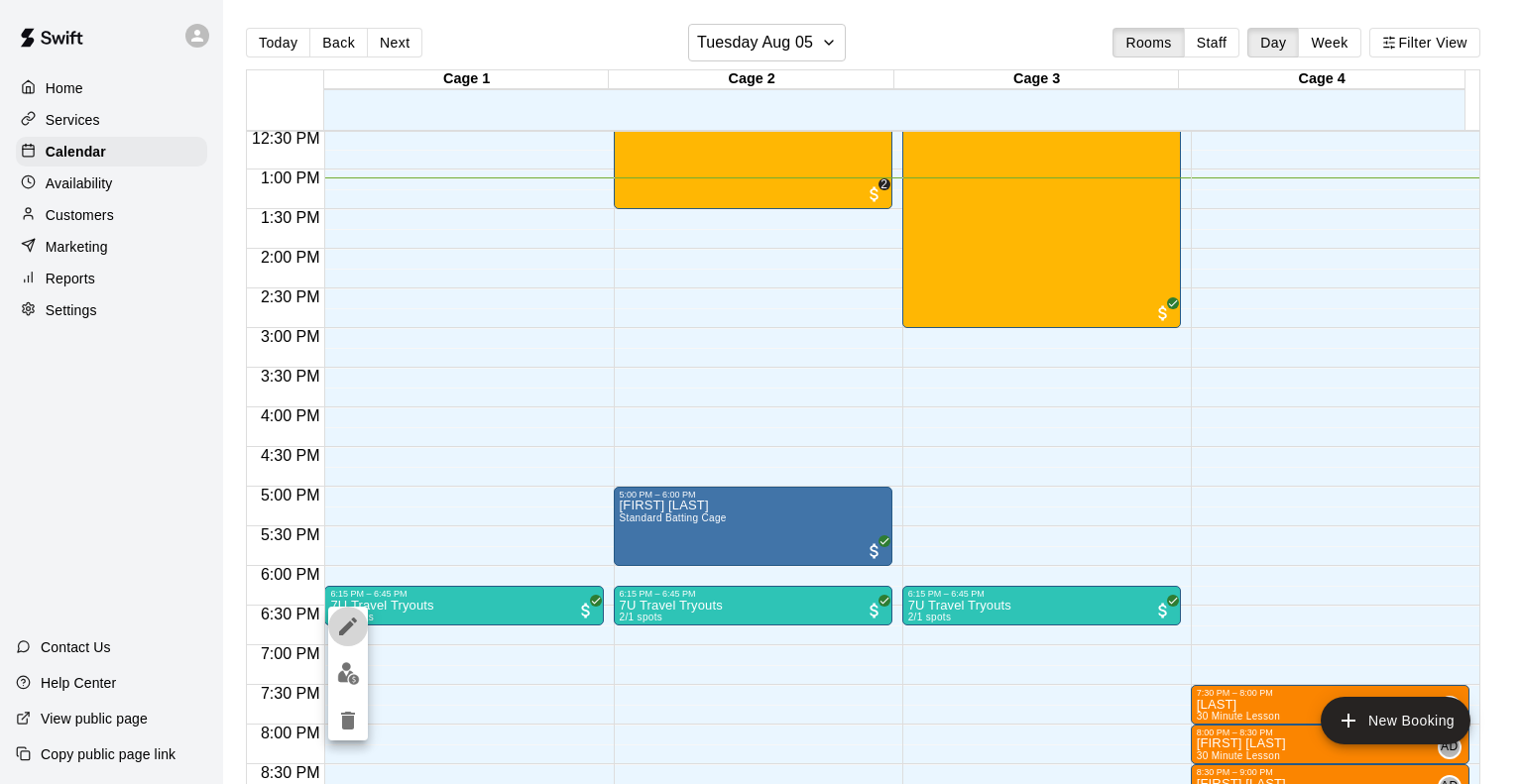 click at bounding box center (348, 626) 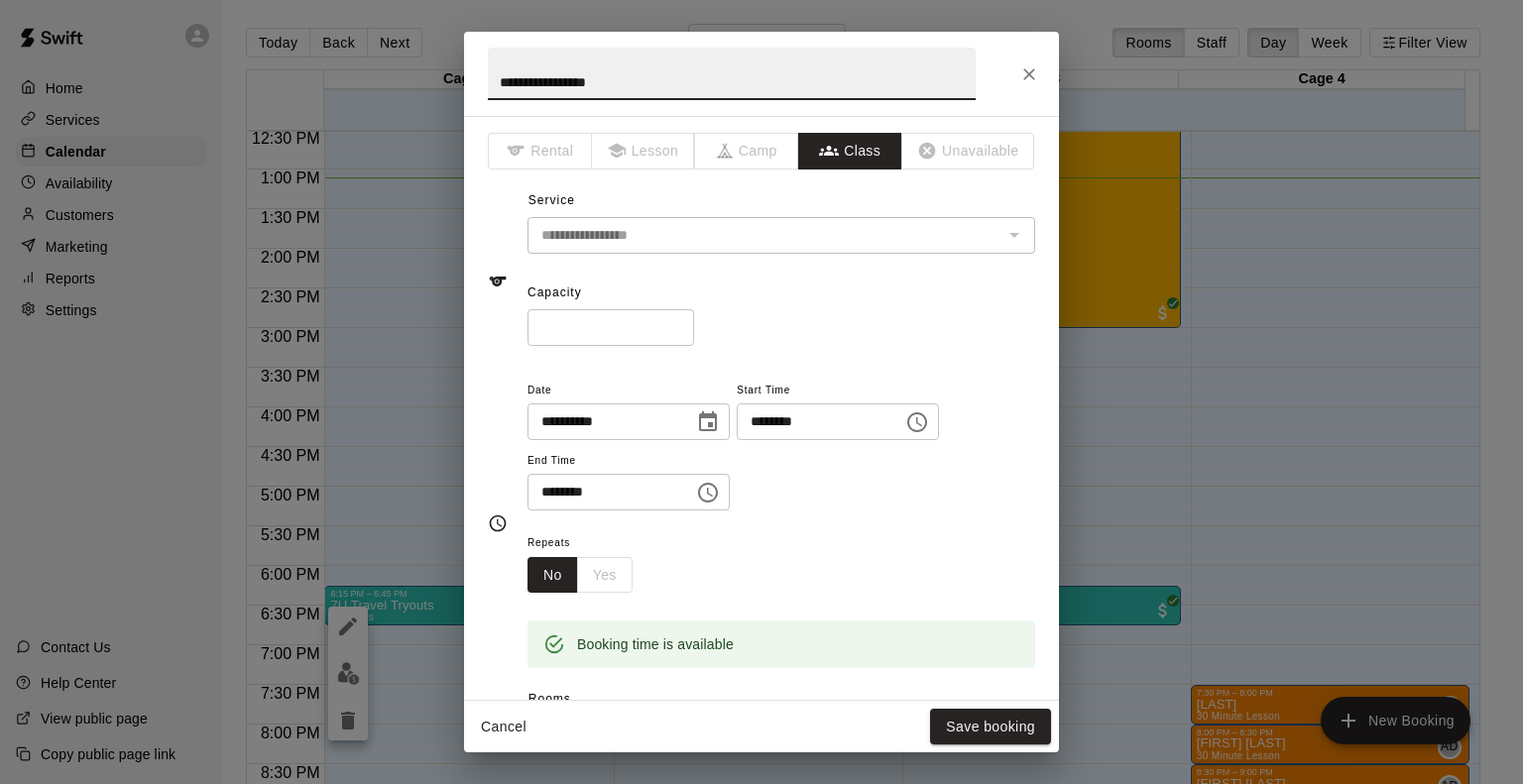 click on "**********" at bounding box center [732, 73] 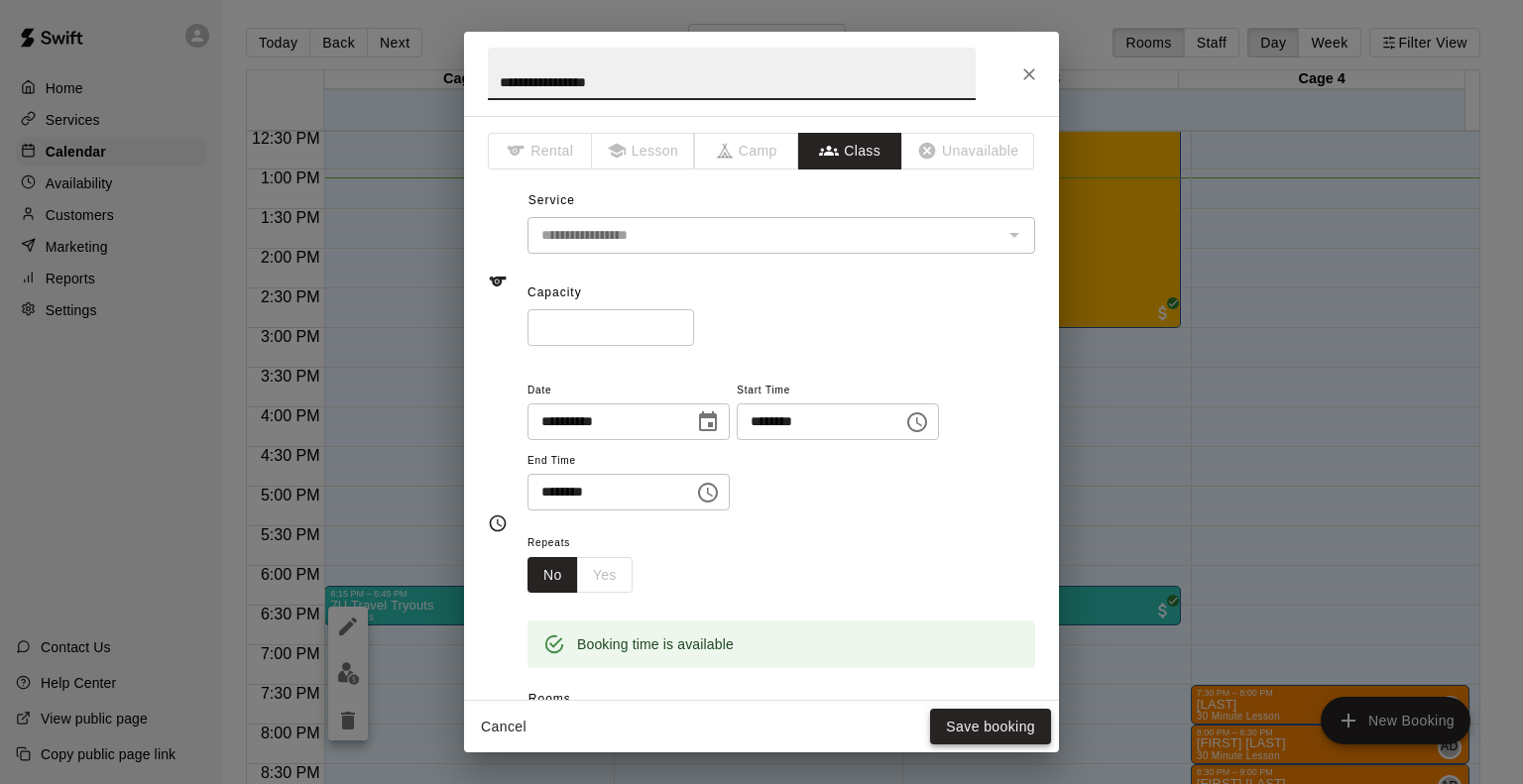type on "**********" 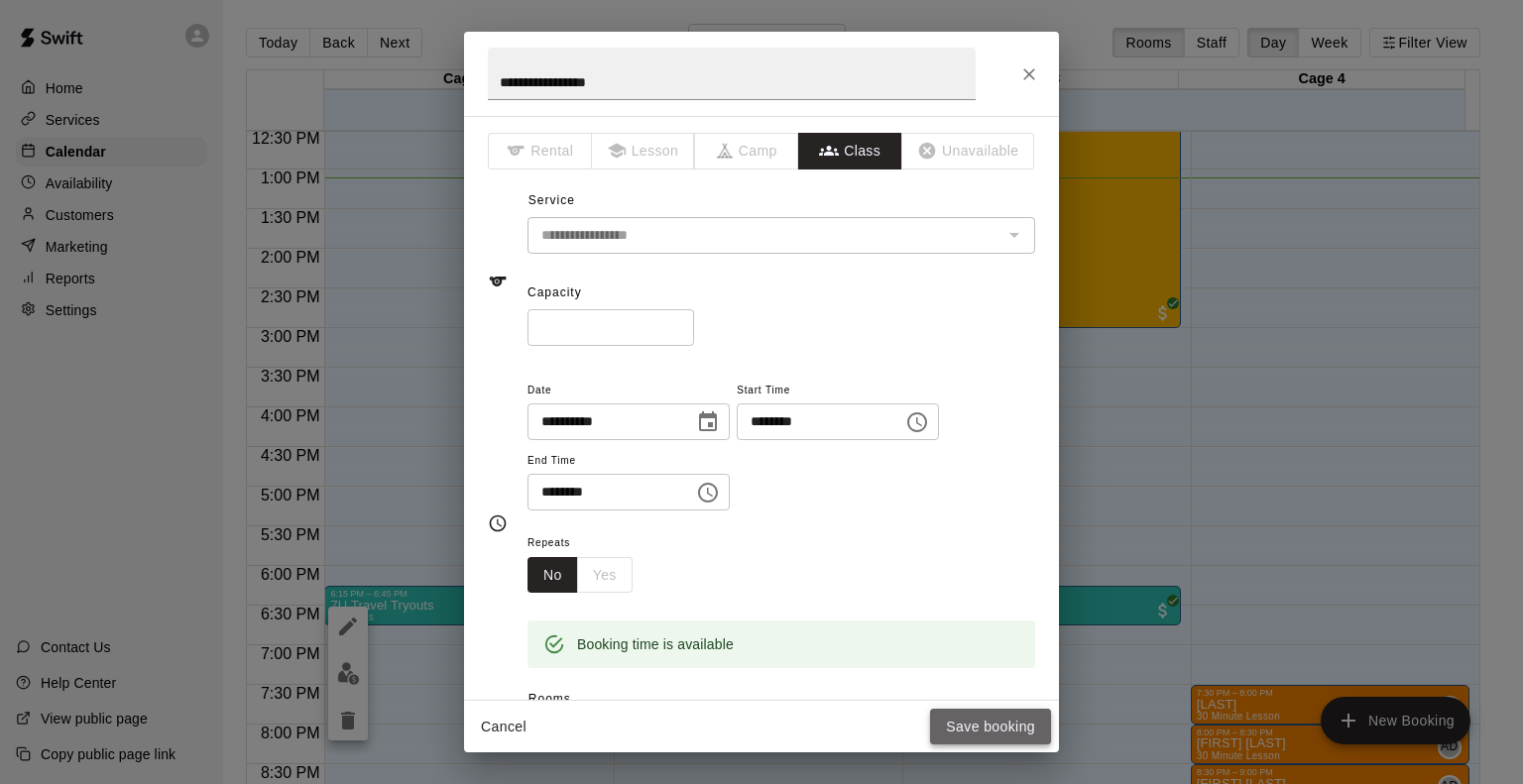 click on "Save booking" at bounding box center [991, 727] 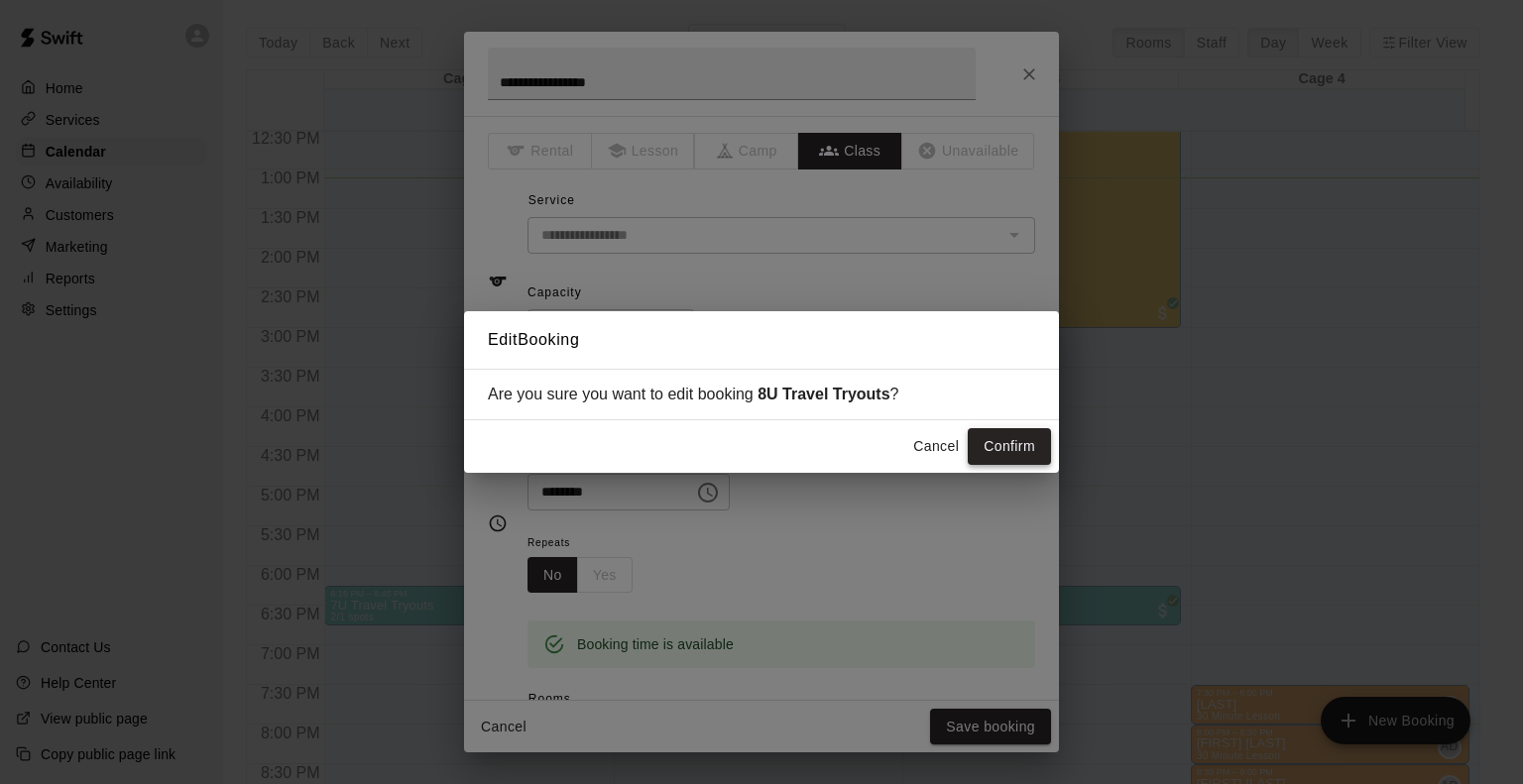 click on "Confirm" at bounding box center [1009, 446] 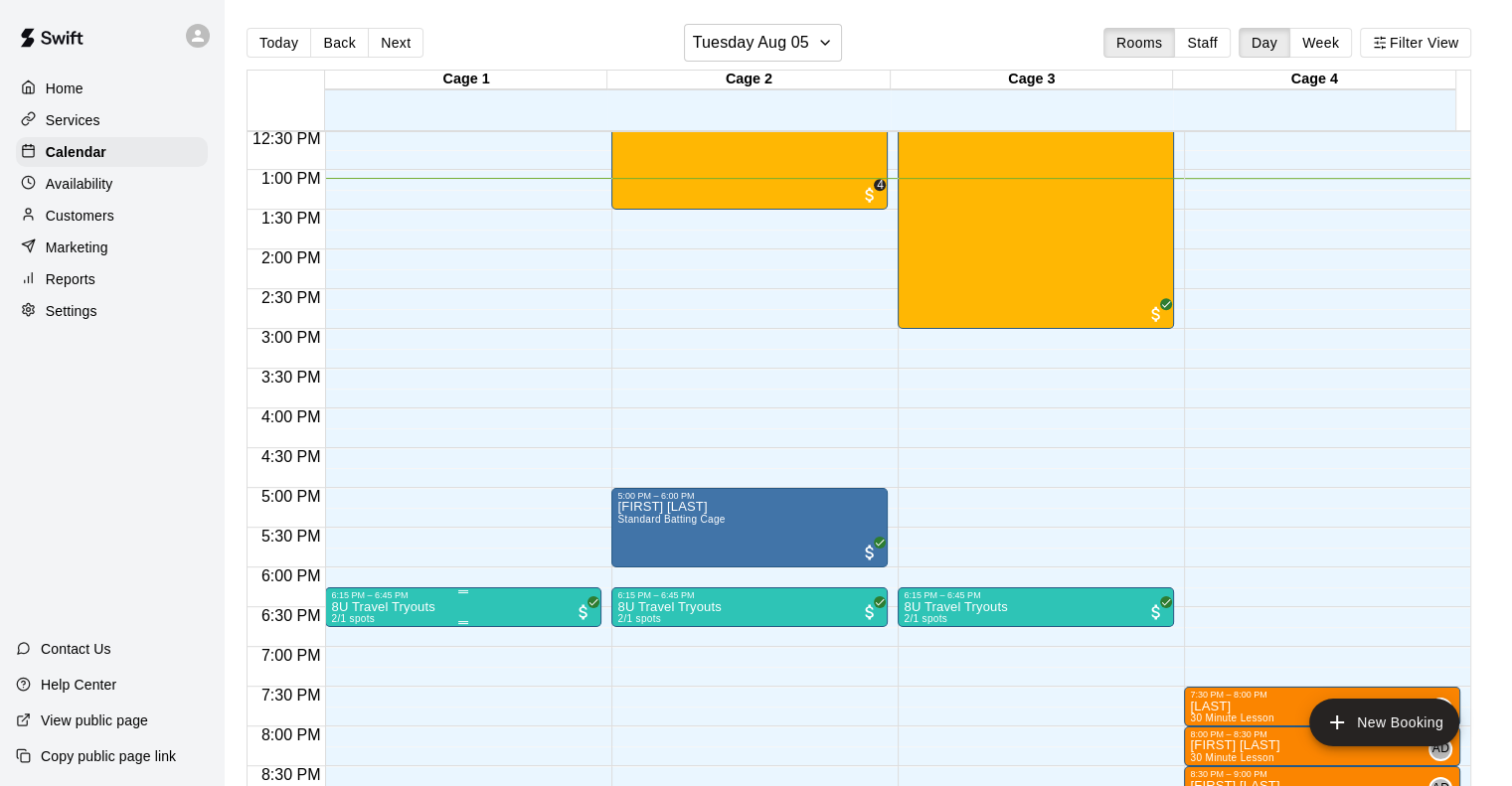 click on "8U Travel Tryouts 2/1 spots" at bounding box center (463, 993) 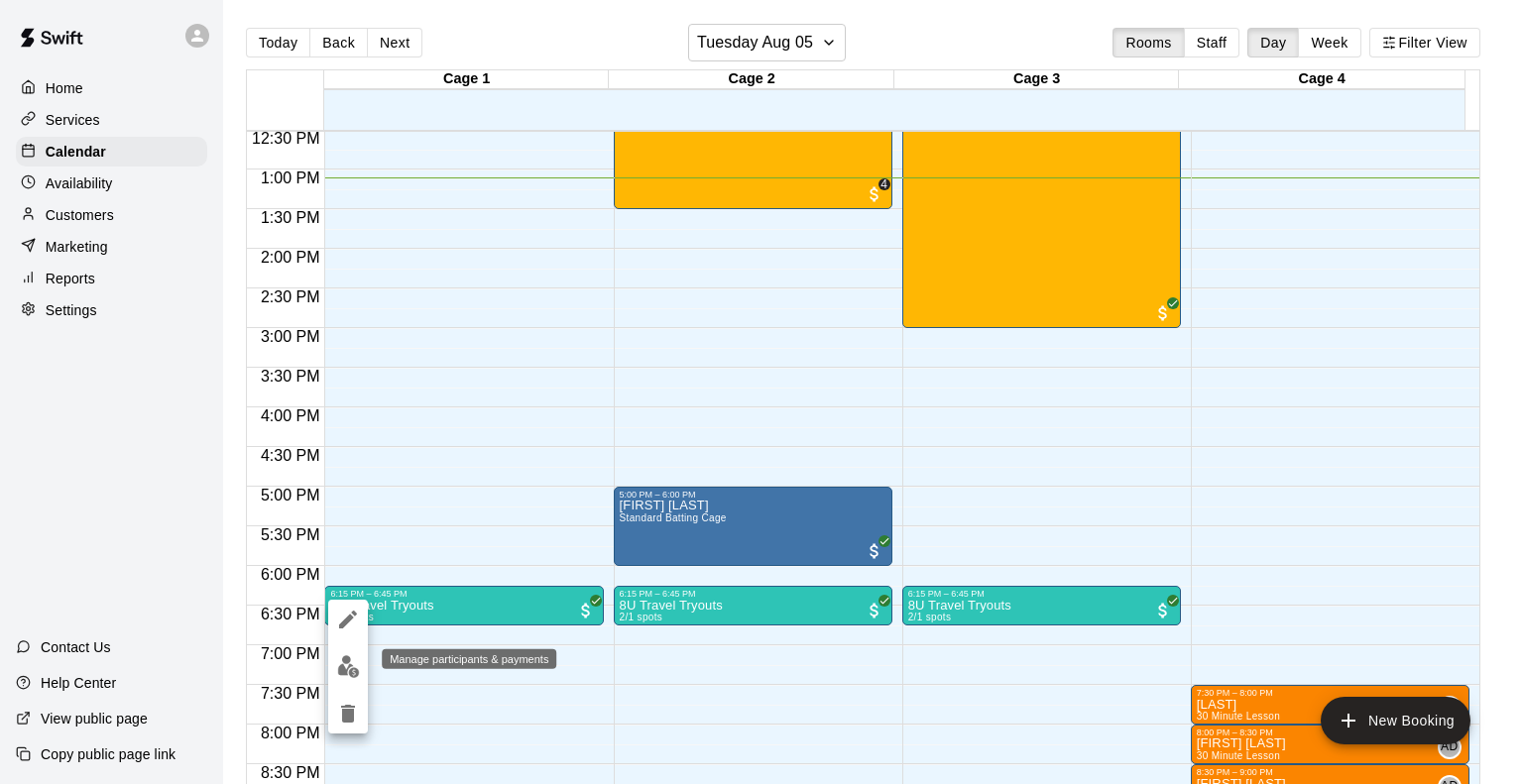 click at bounding box center (348, 666) 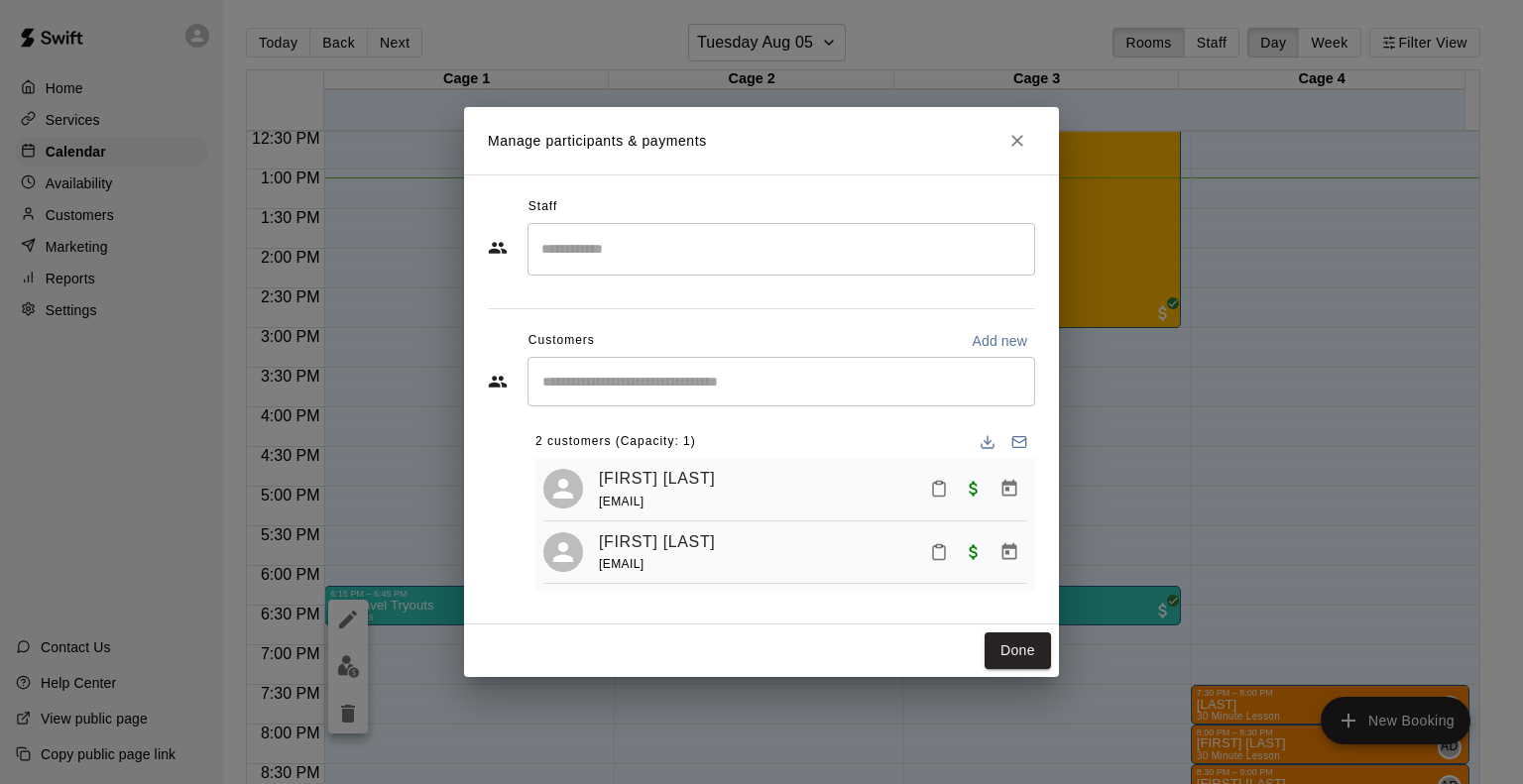click on "Manage participants  payments Staff  Customers Add new  2  customers (Capacity: 1) [FIRST] [LAST] [EMAIL] [FIRST] [LAST] [EMAIL] Done" at bounding box center (762, 392) 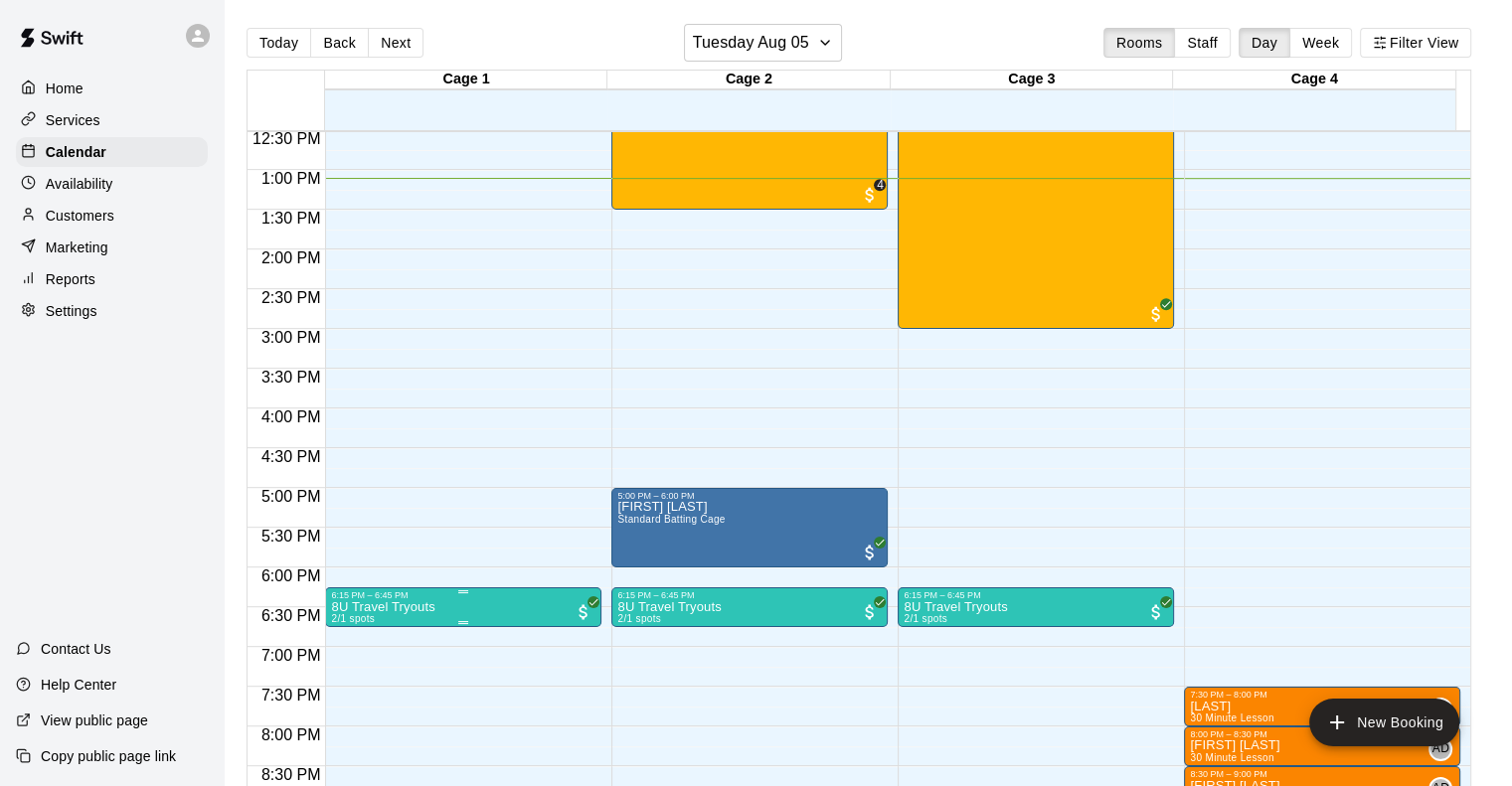 click on "8U Travel Tryouts 2/1 spots" at bounding box center (383, 993) 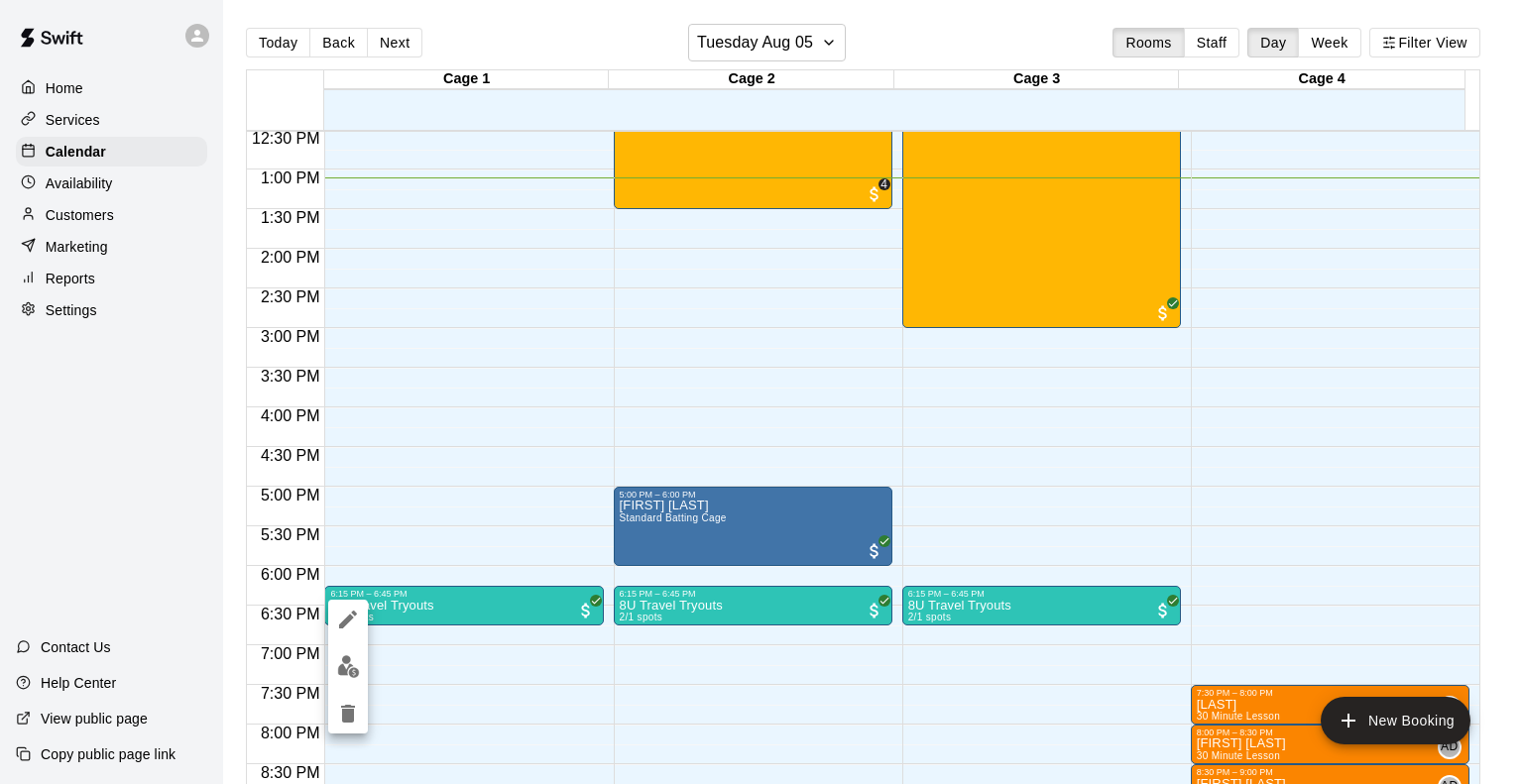 click at bounding box center [762, 392] 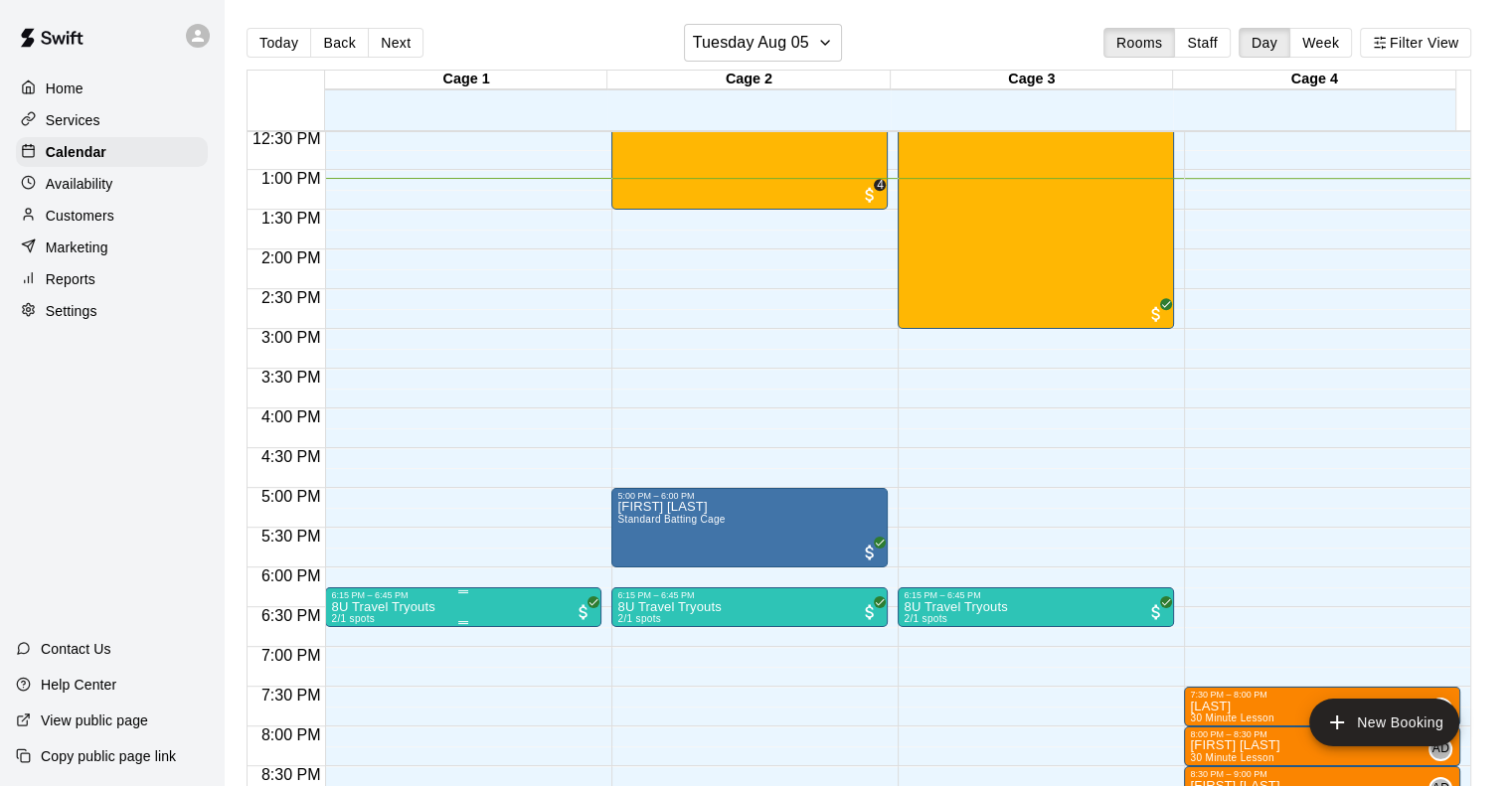 click on "8U Travel Tryouts 2/1 spots" at bounding box center [463, 993] 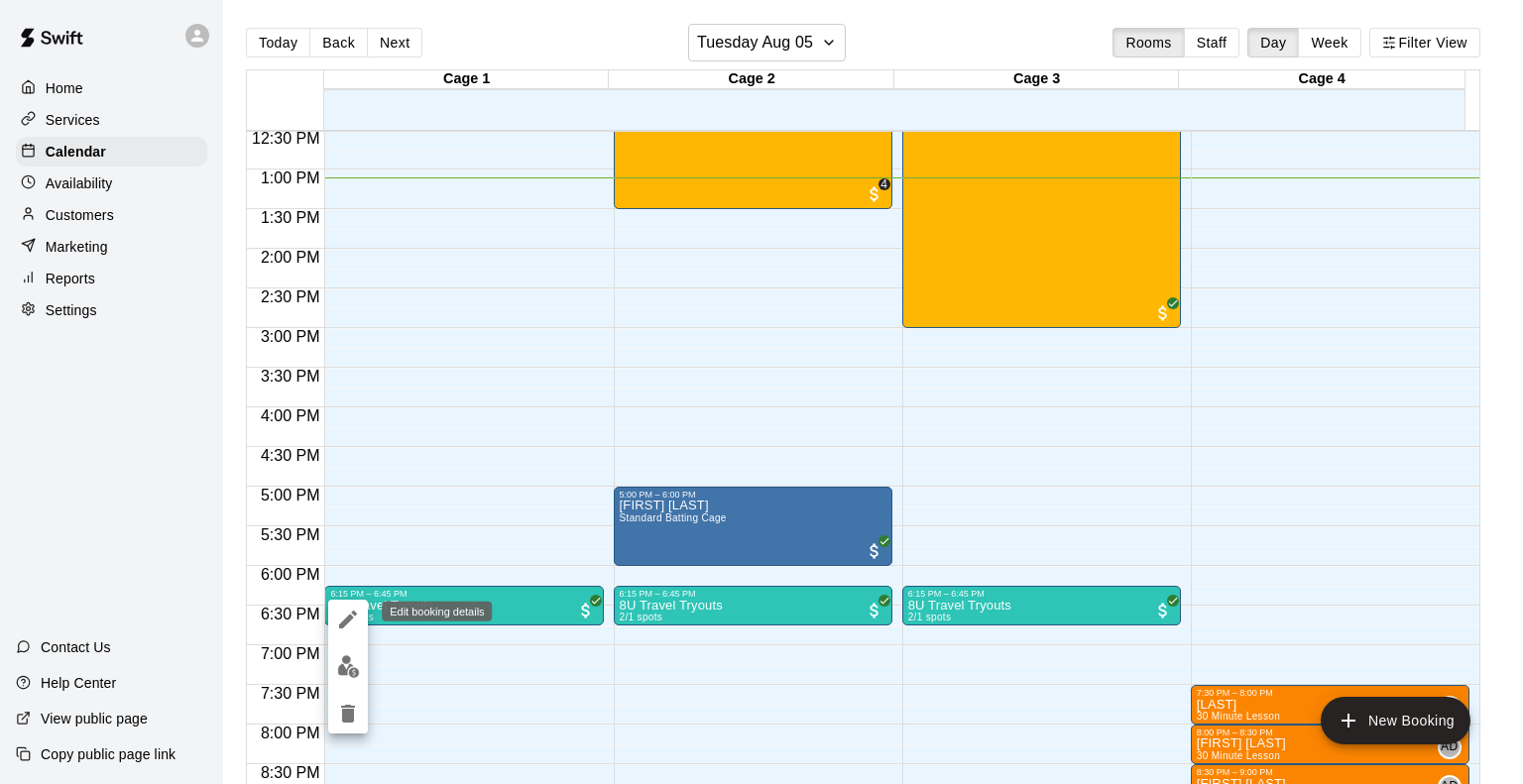 click 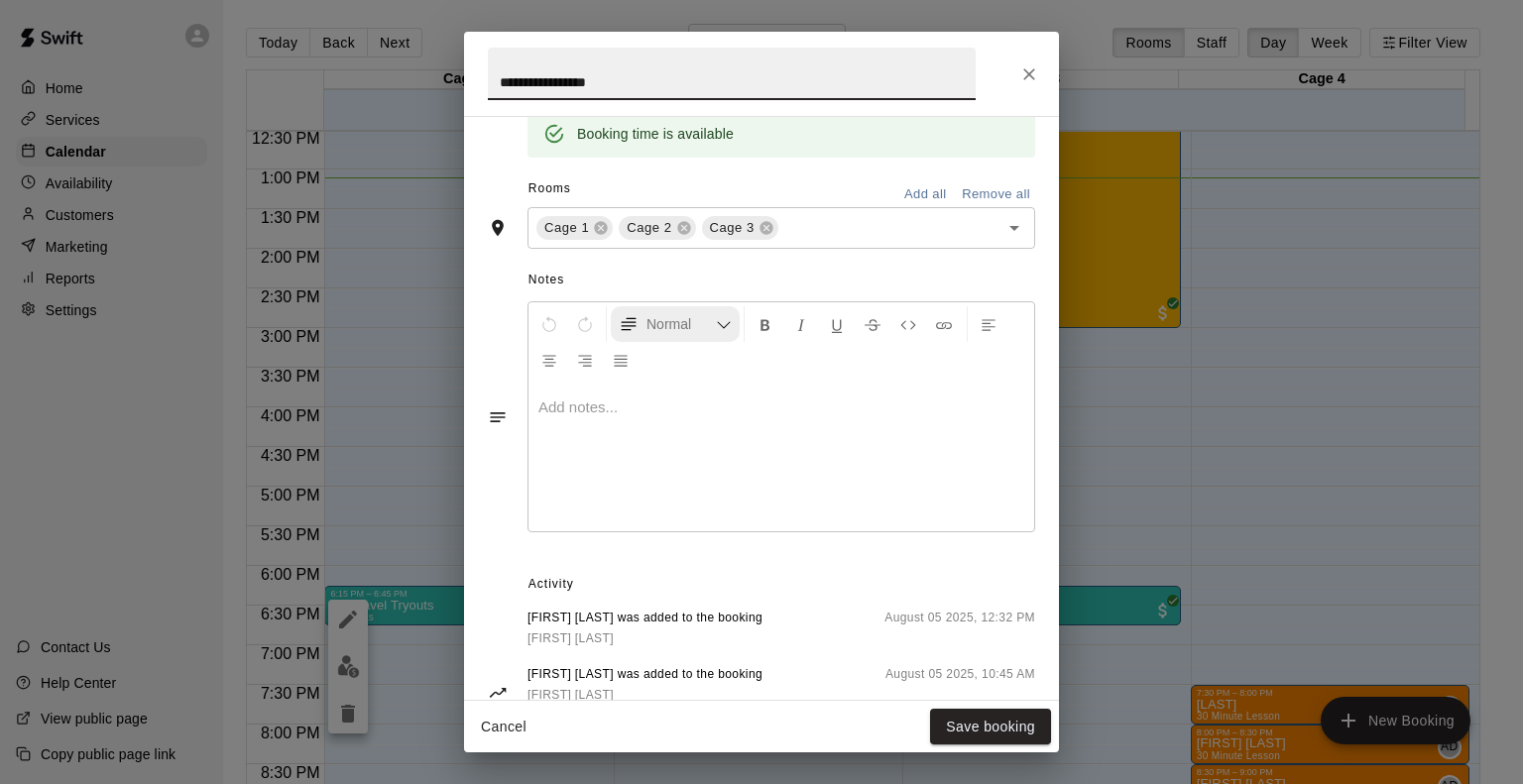 scroll, scrollTop: 627, scrollLeft: 0, axis: vertical 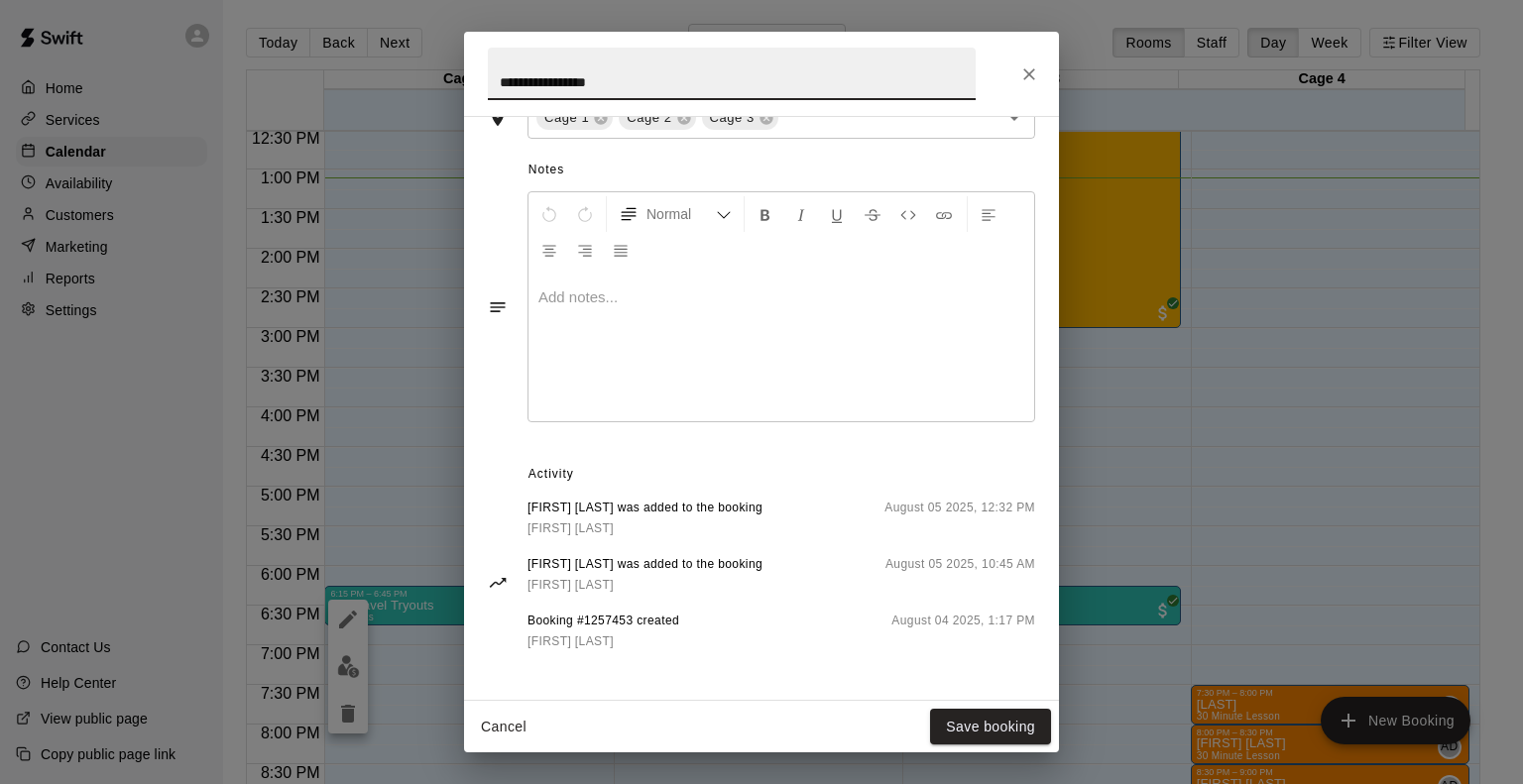 click 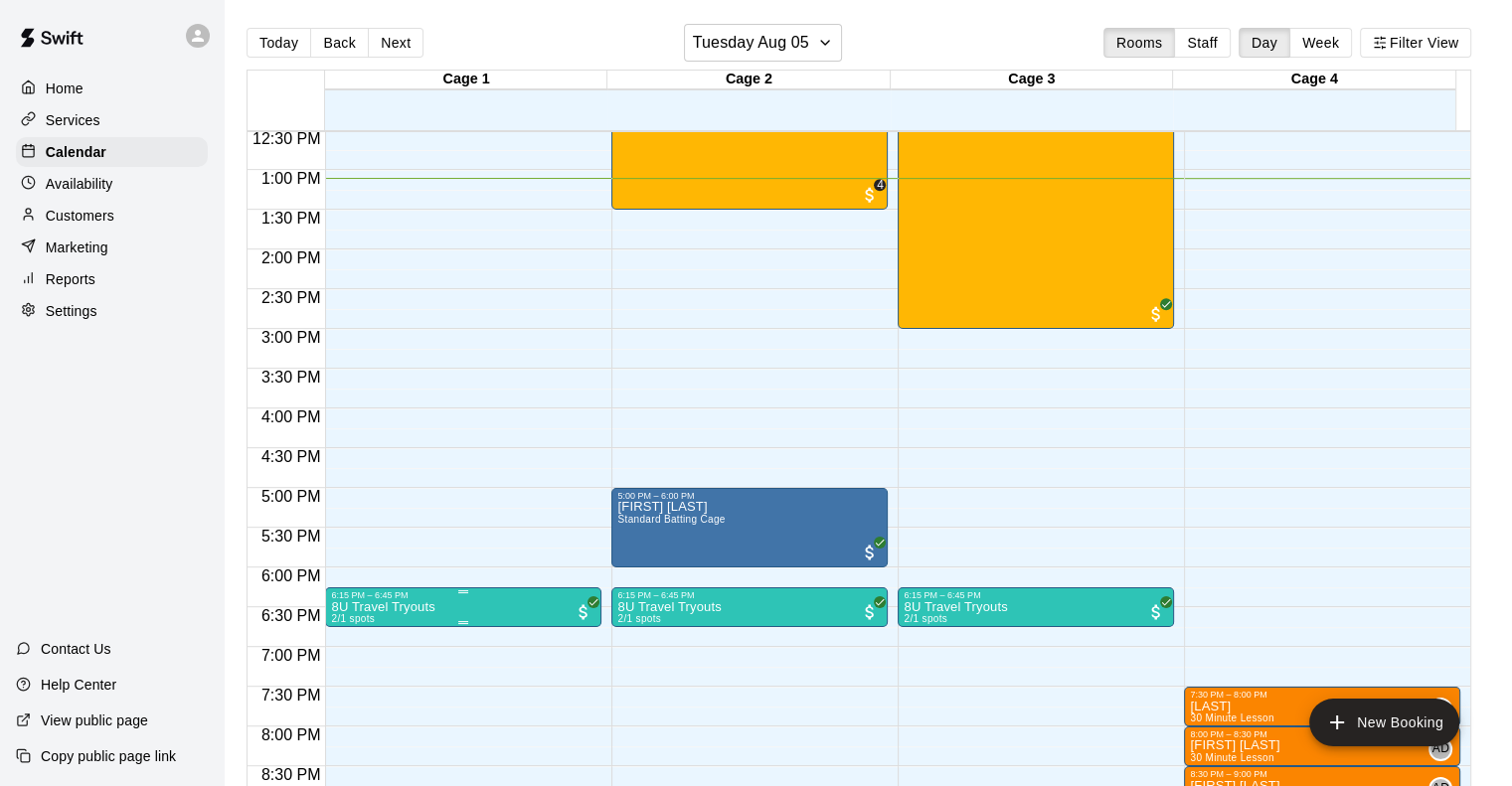 click on "6:15 PM – 6:45 PM" at bounding box center [463, 595] 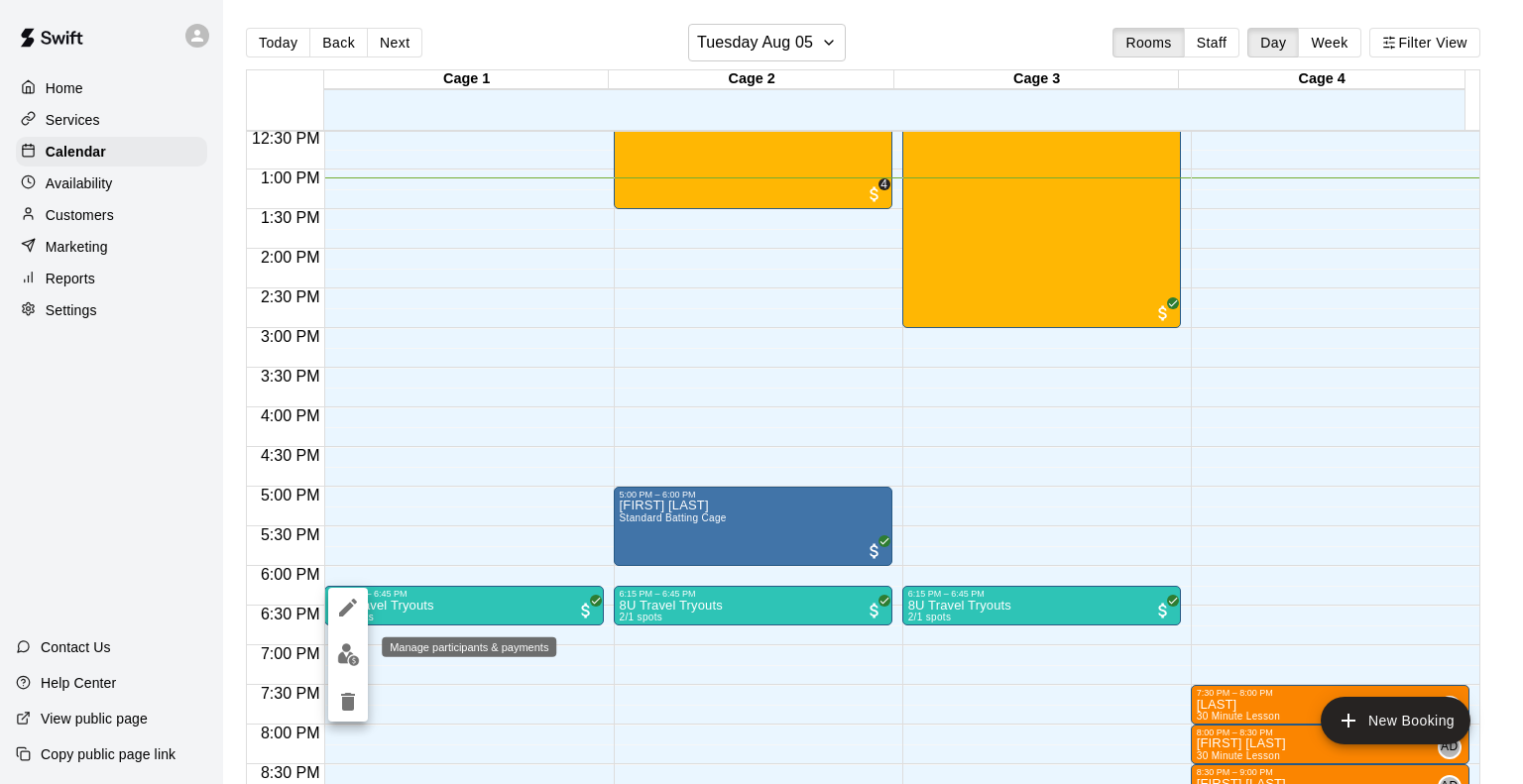 click at bounding box center (348, 654) 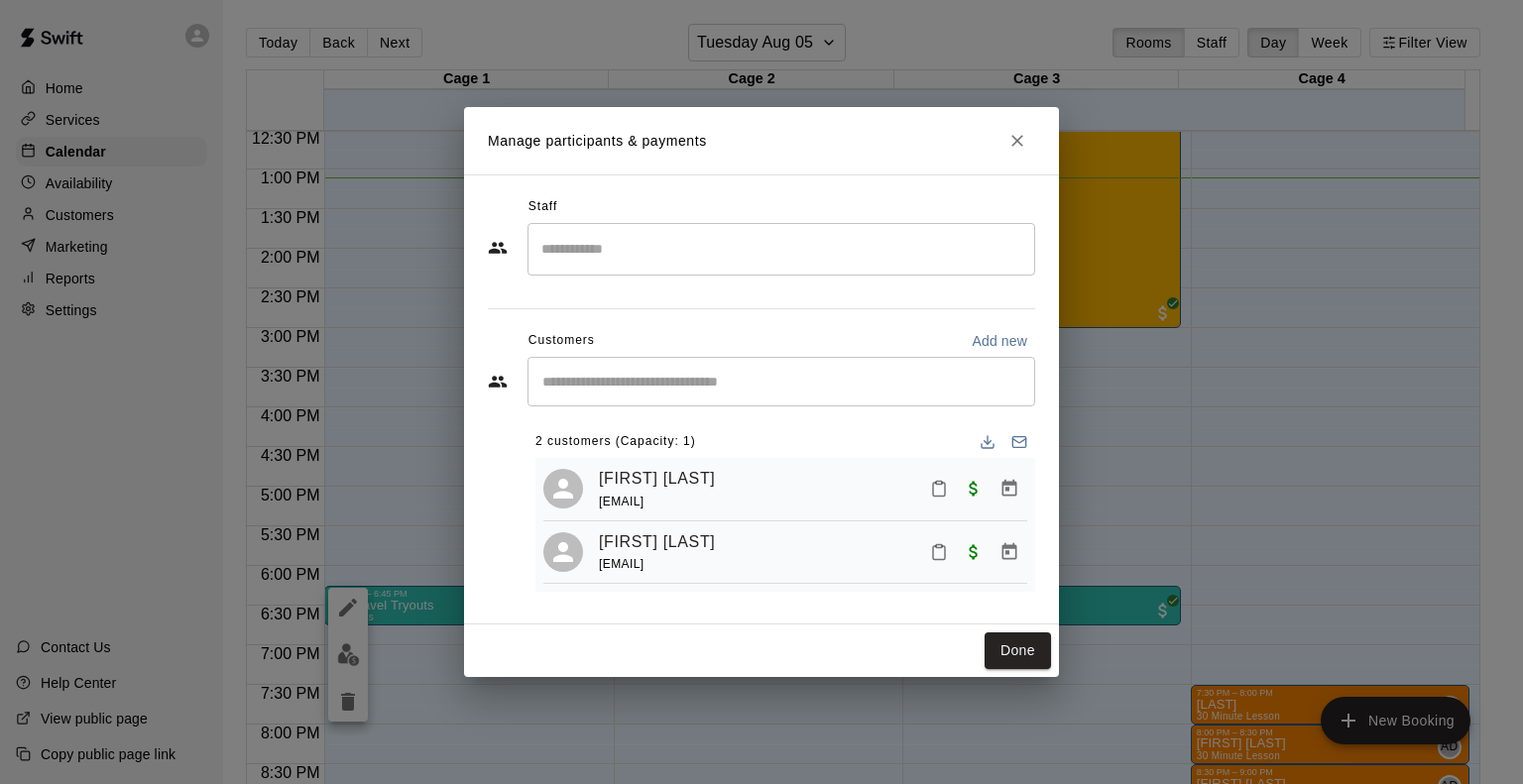 click on "[FIRST] [LAST] [EMAIL]" at bounding box center [813, 489] 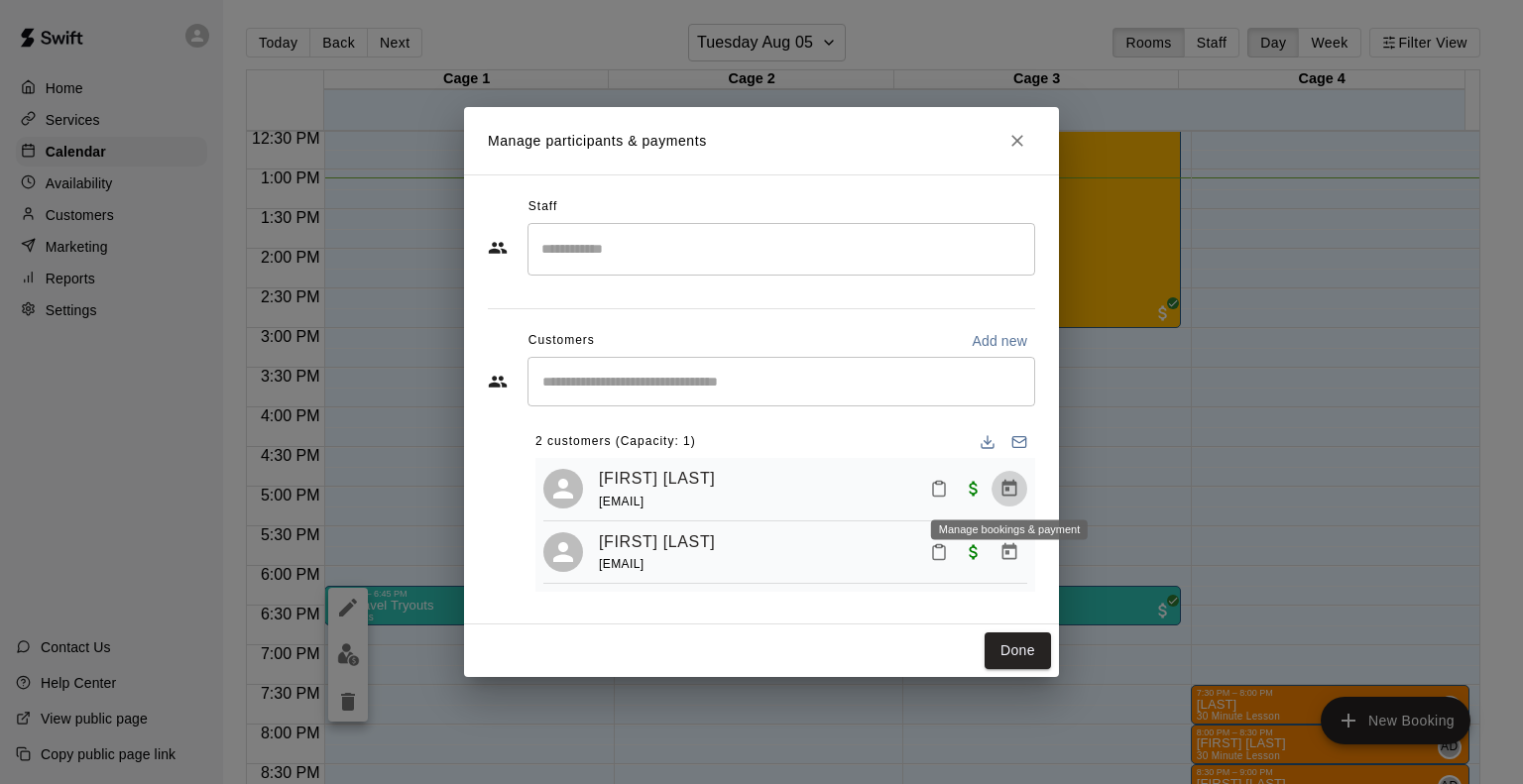 click 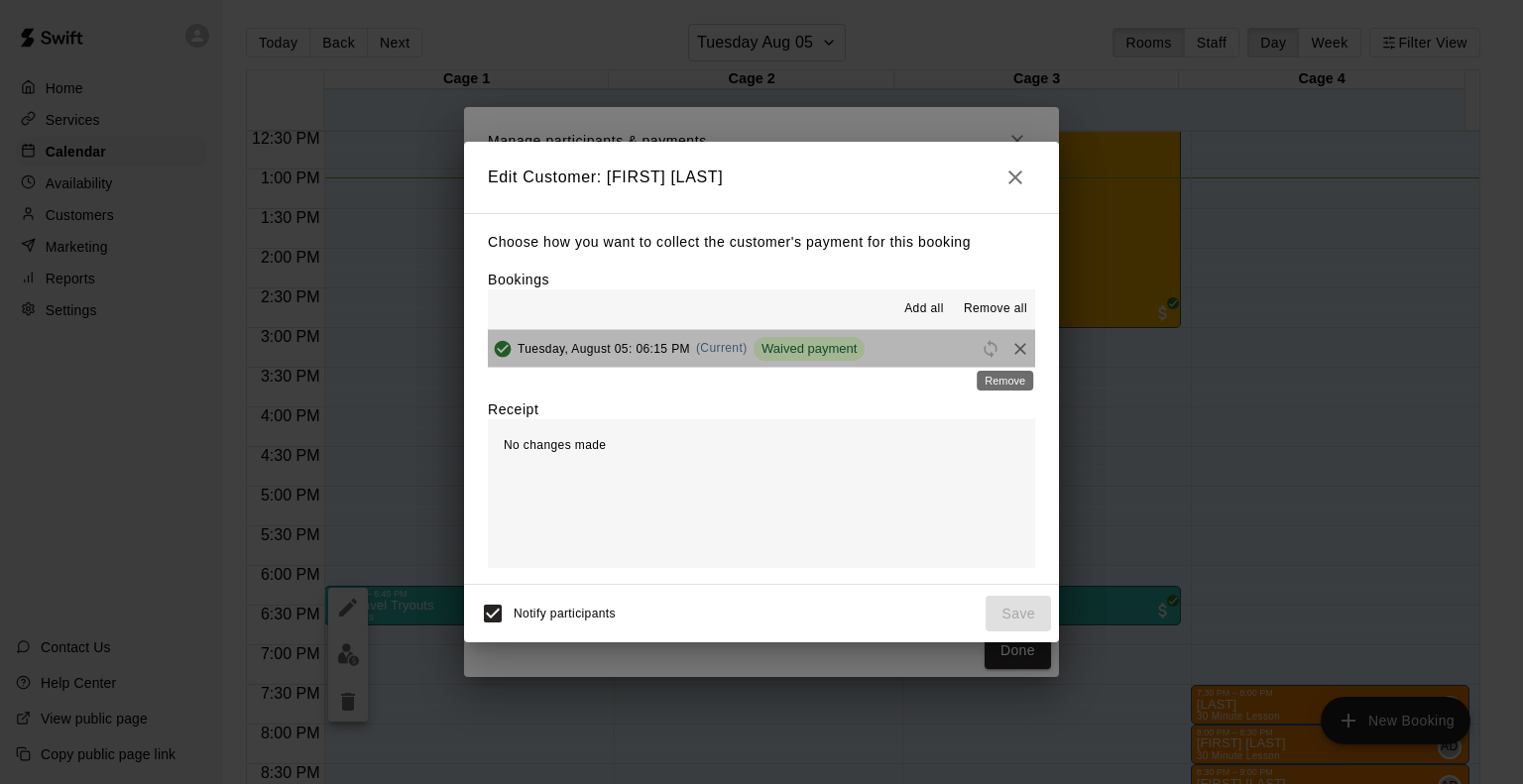 click on "Remove" at bounding box center [1004, 375] 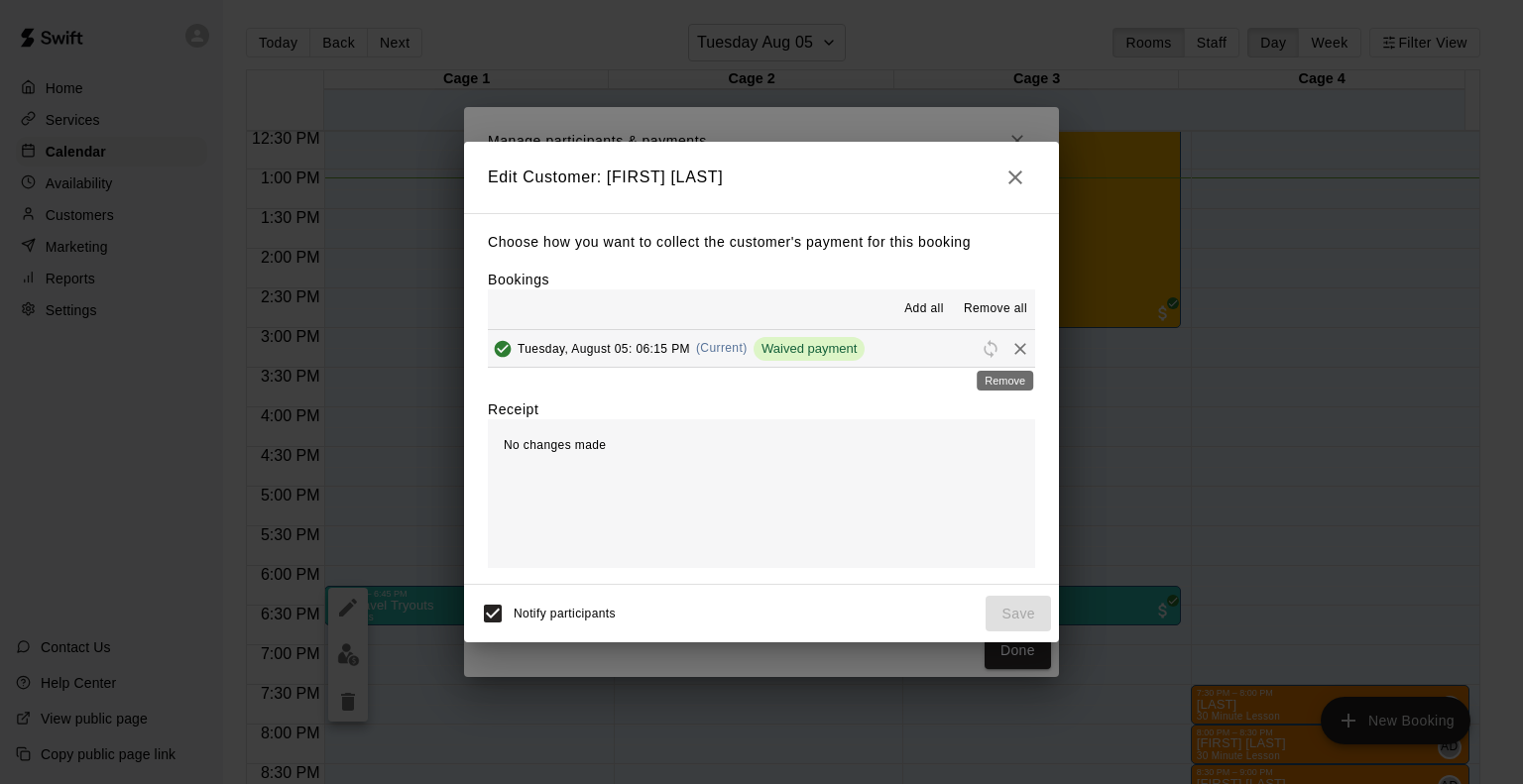 click 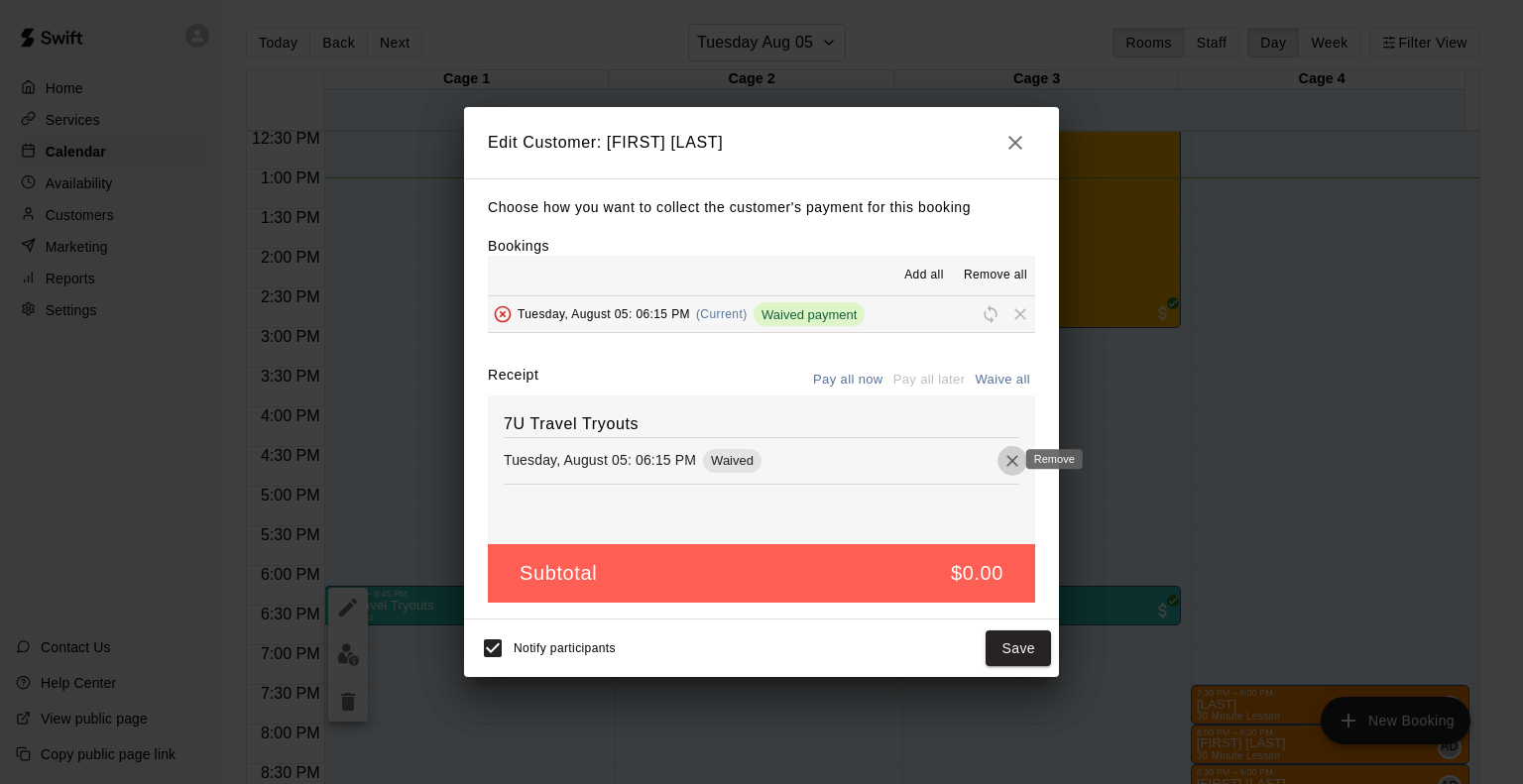 click 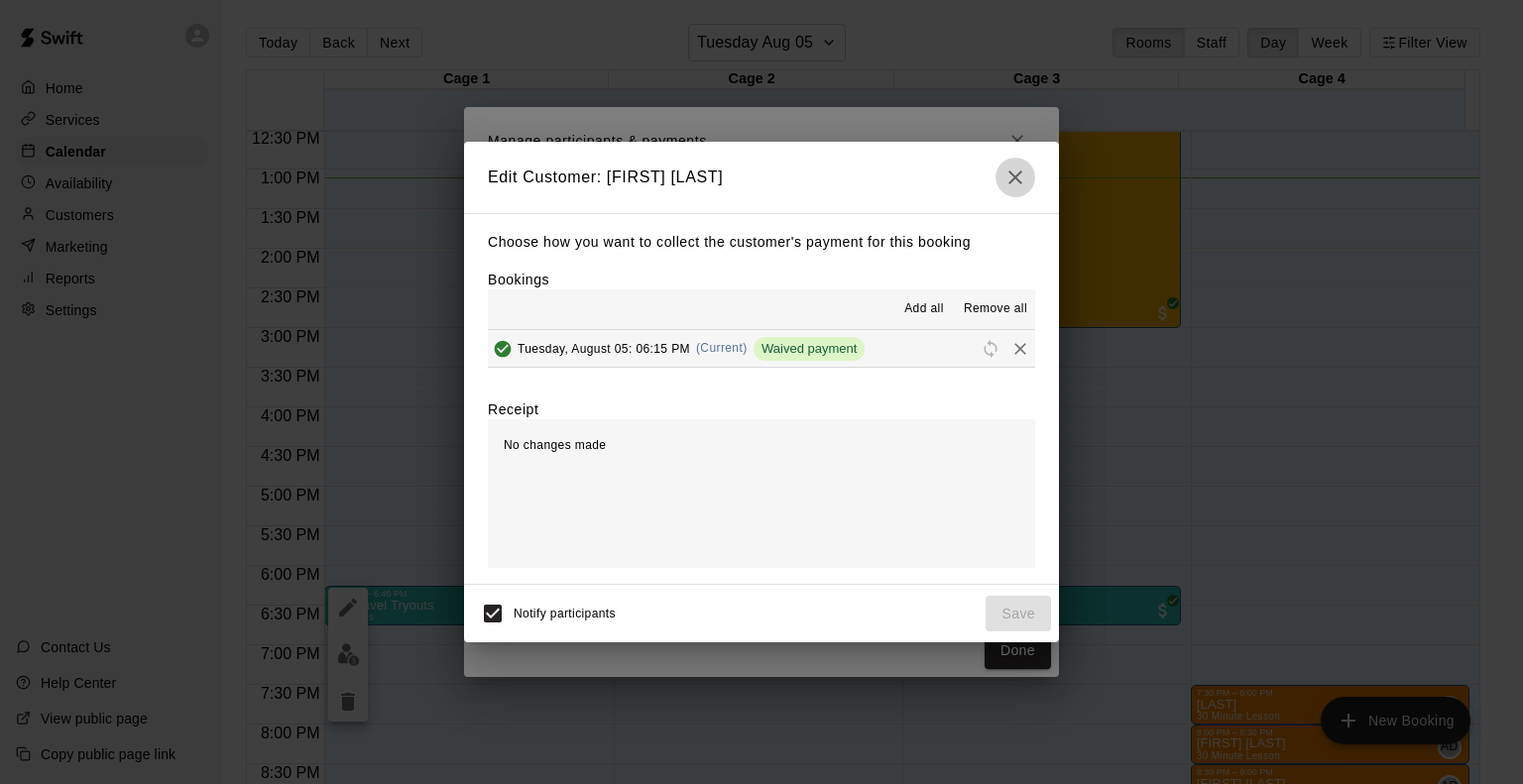 click at bounding box center (1015, 177) 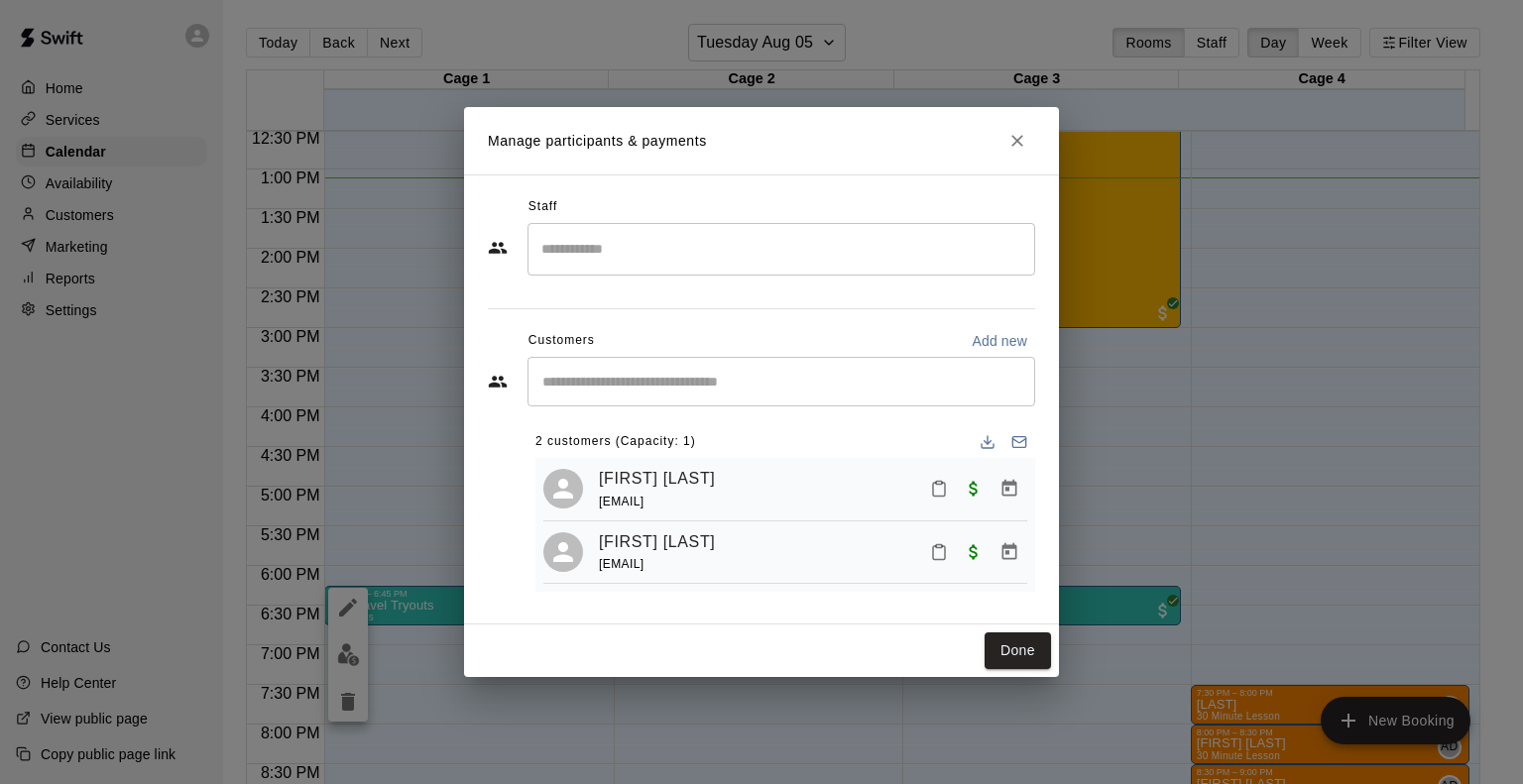 click on "[FIRST] [LAST] [EMAIL]" at bounding box center [813, 489] 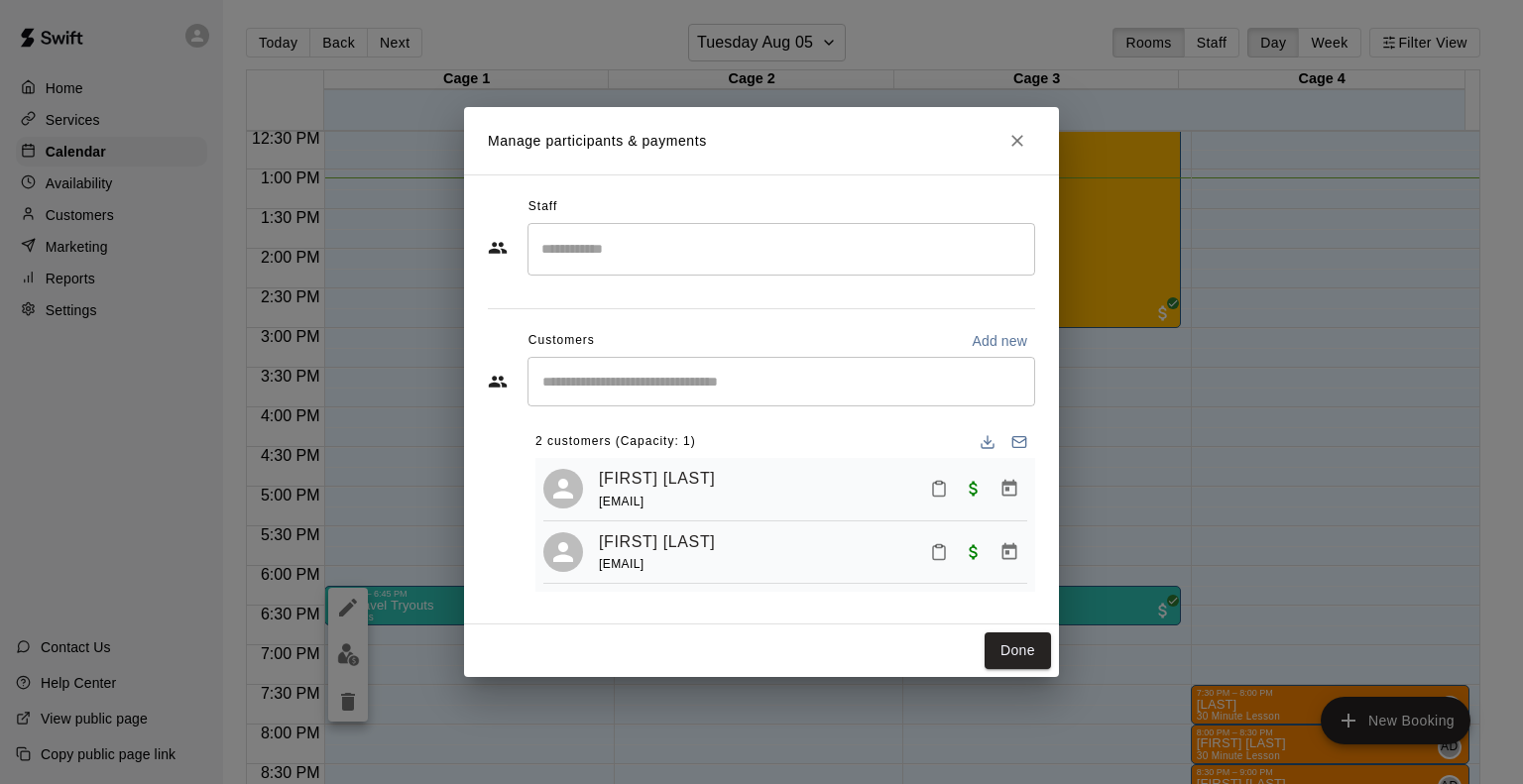click on "​" at bounding box center [781, 382] 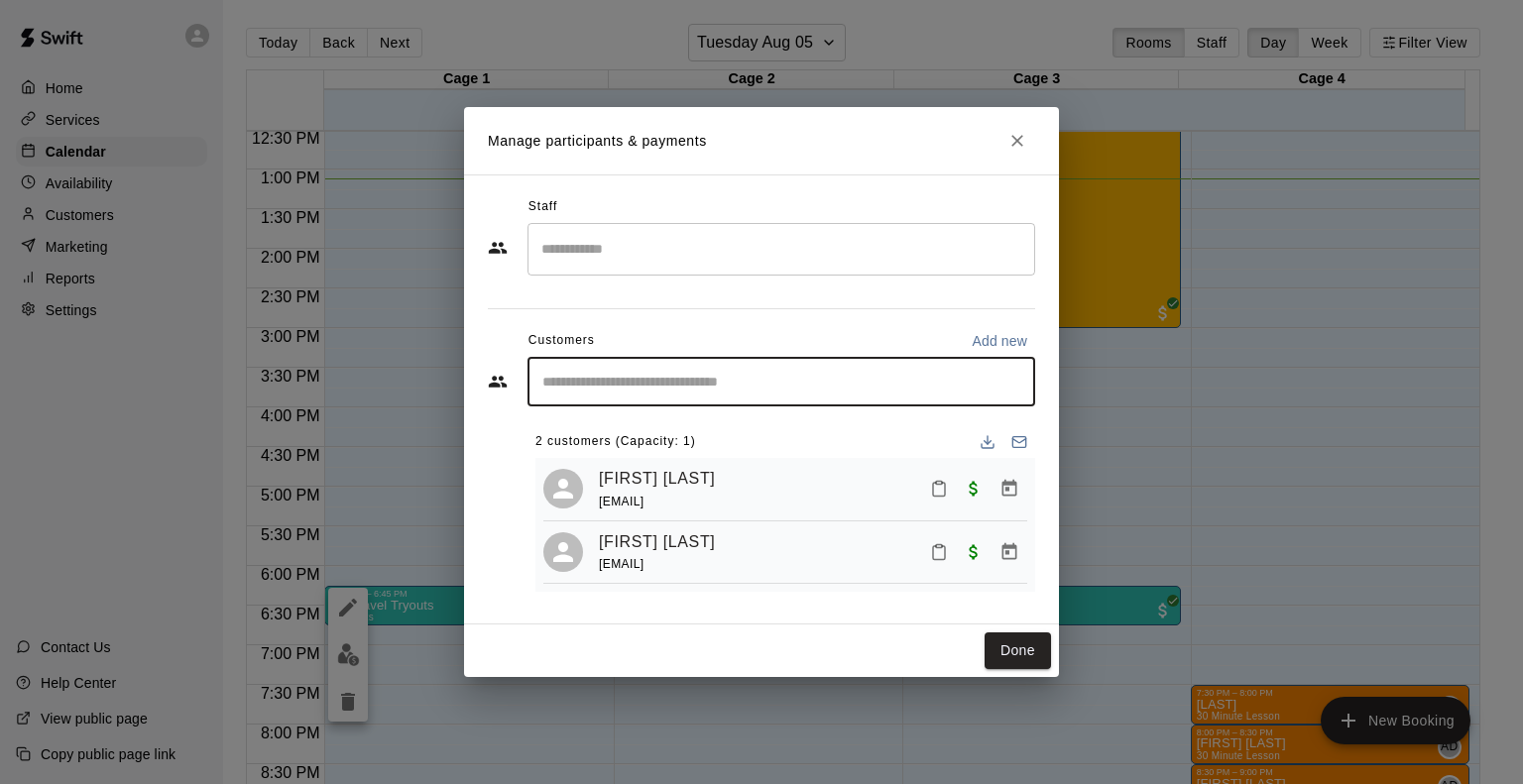 click on "Add new" at bounding box center [999, 341] 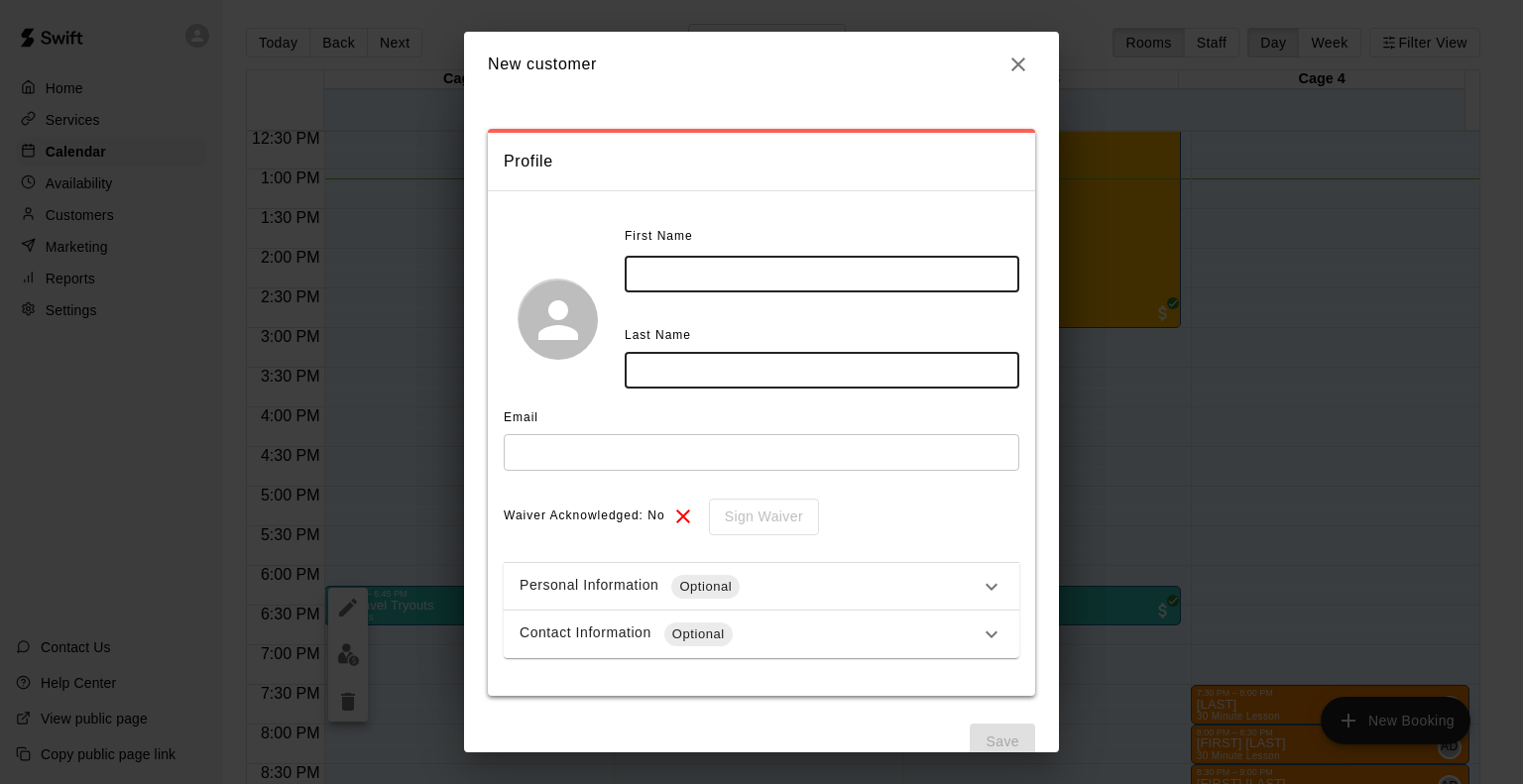 click at bounding box center [822, 274] 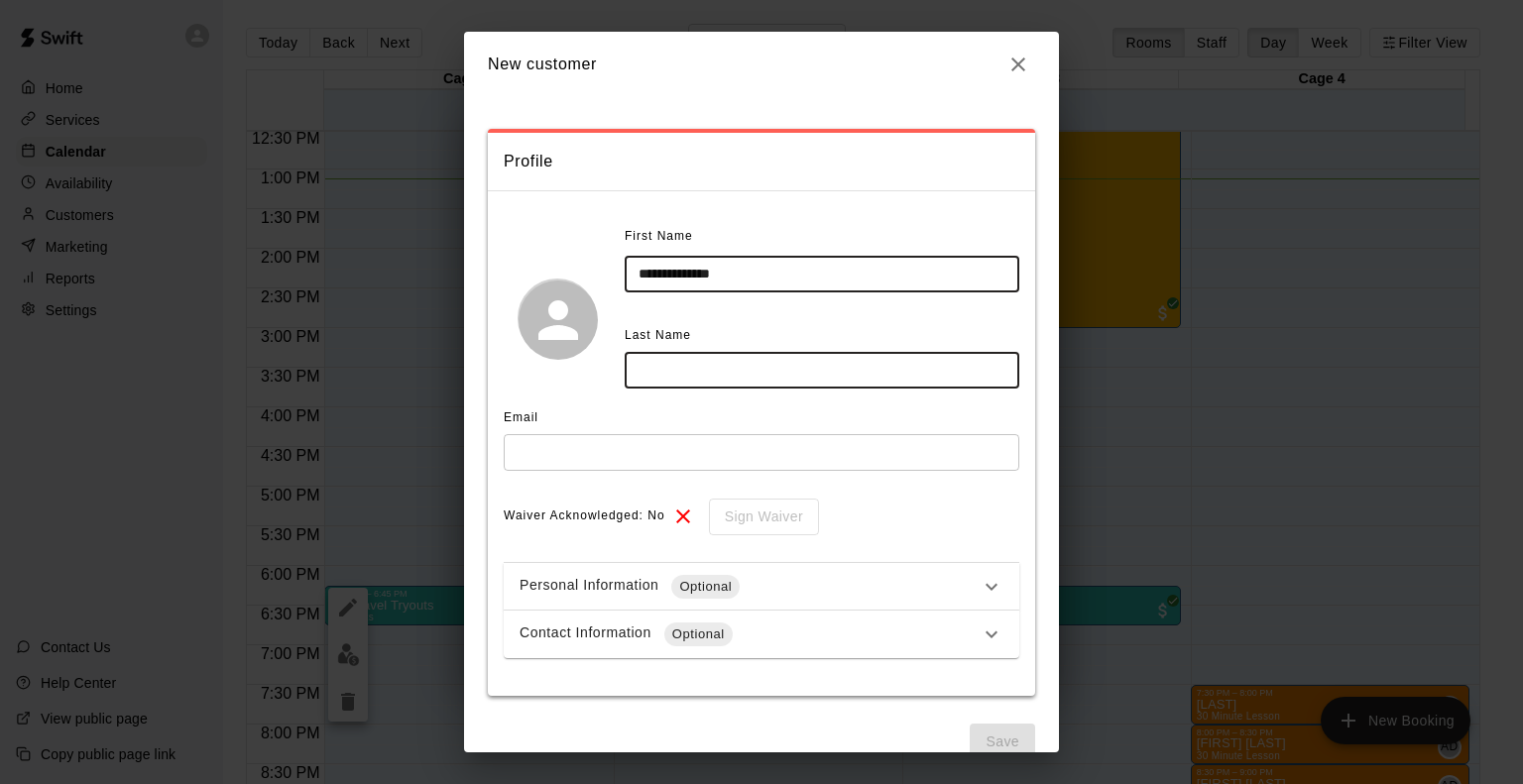 drag, startPoint x: 752, startPoint y: 282, endPoint x: 682, endPoint y: 294, distance: 71.021124 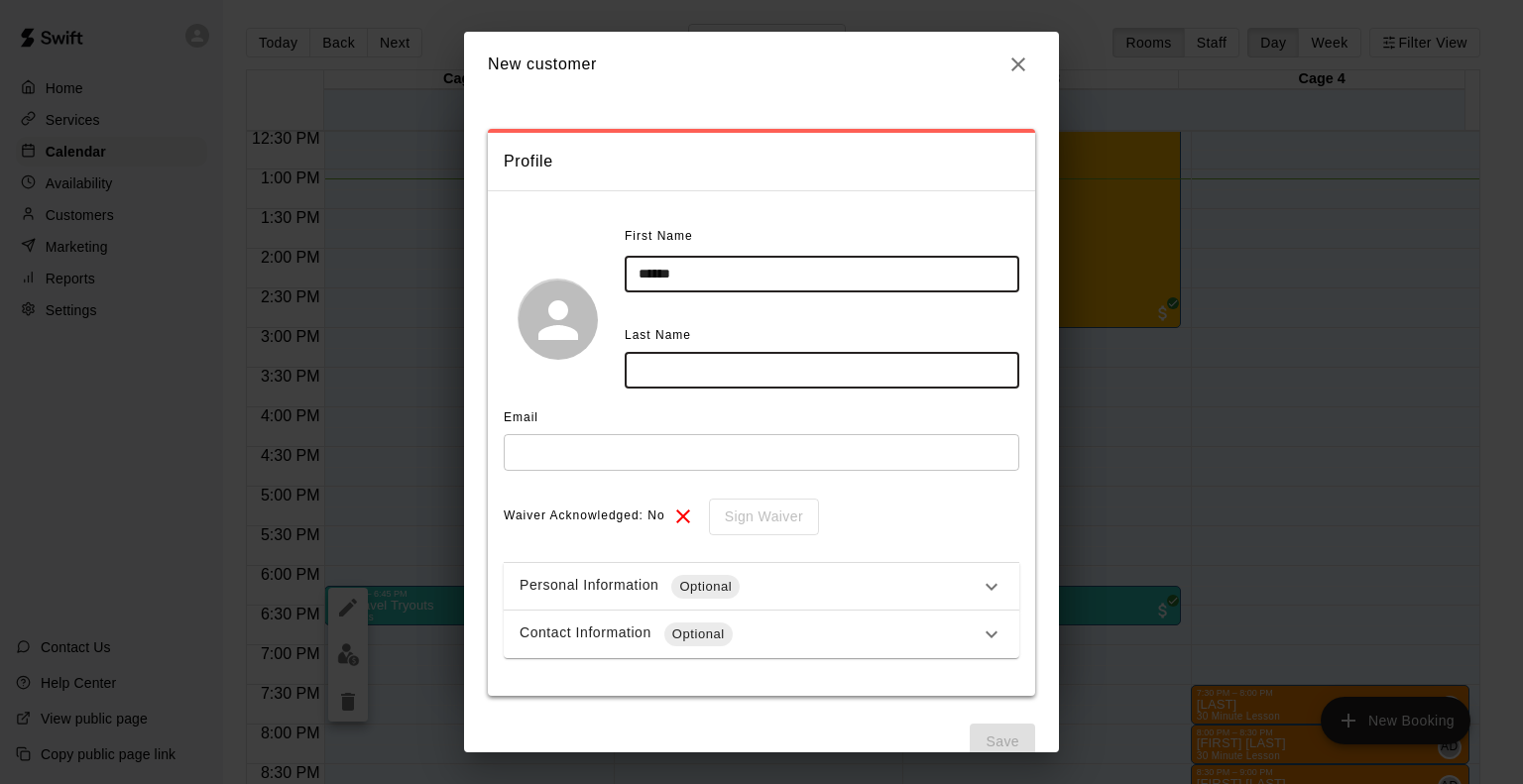 type on "*****" 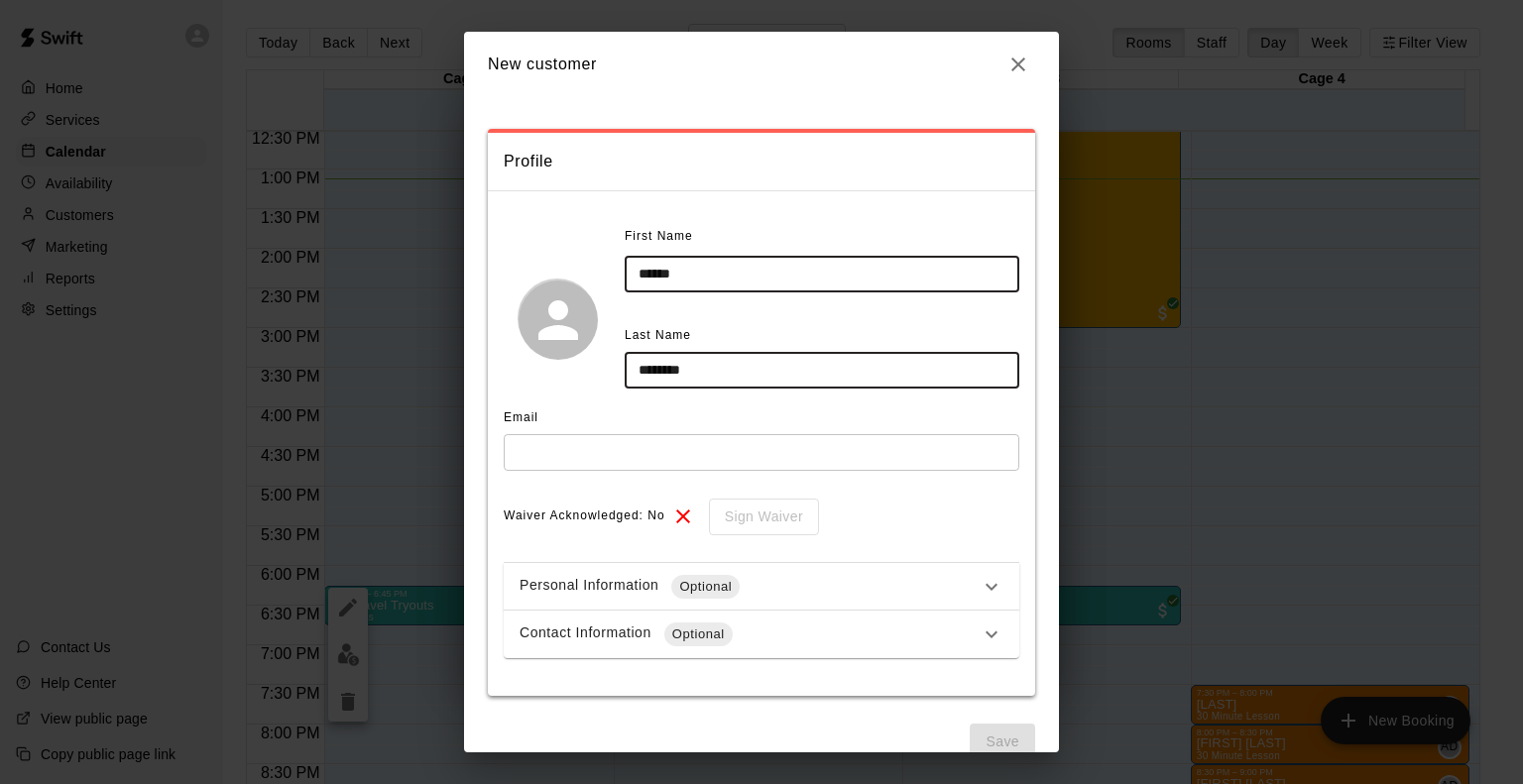 type on "********" 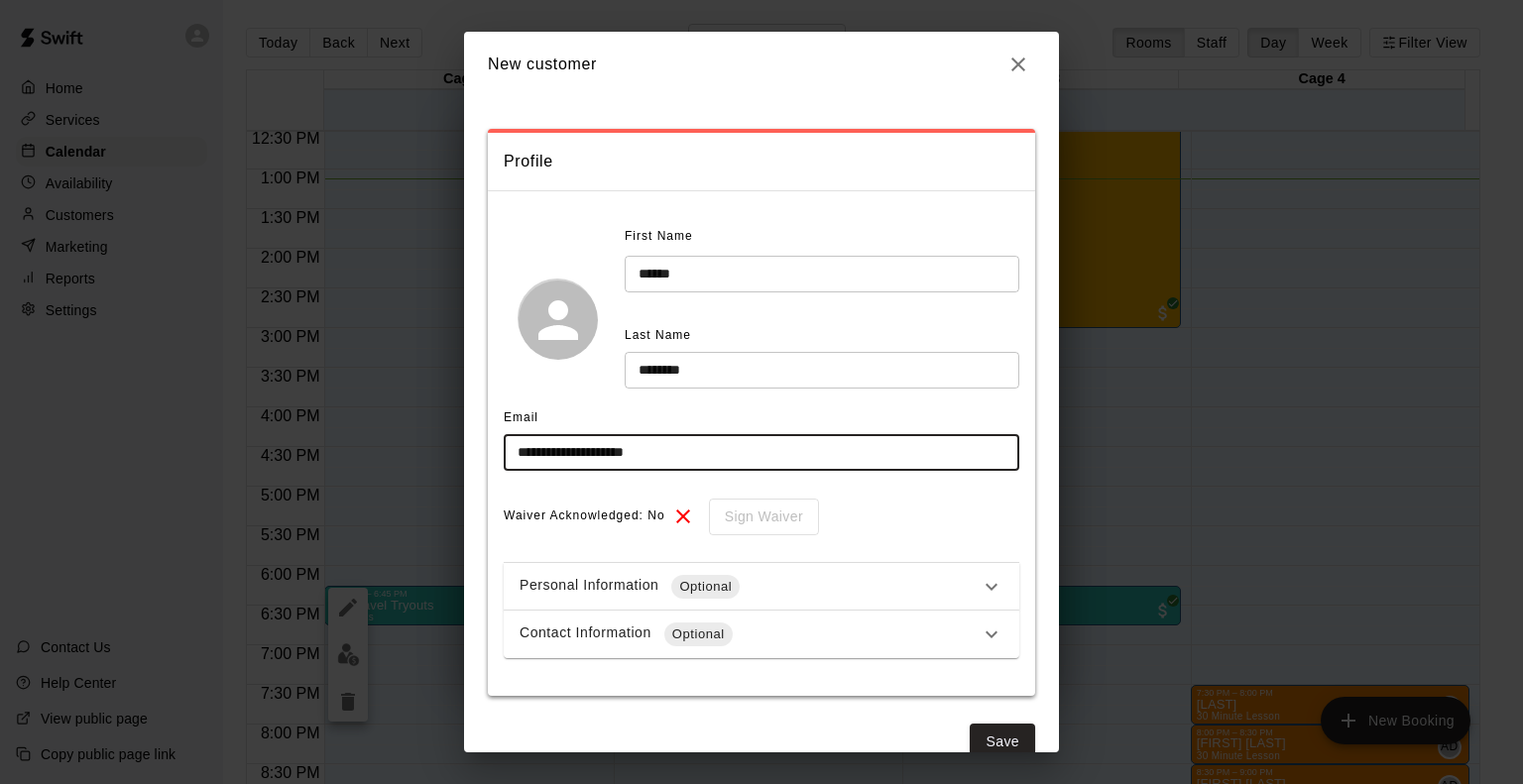 type on "**********" 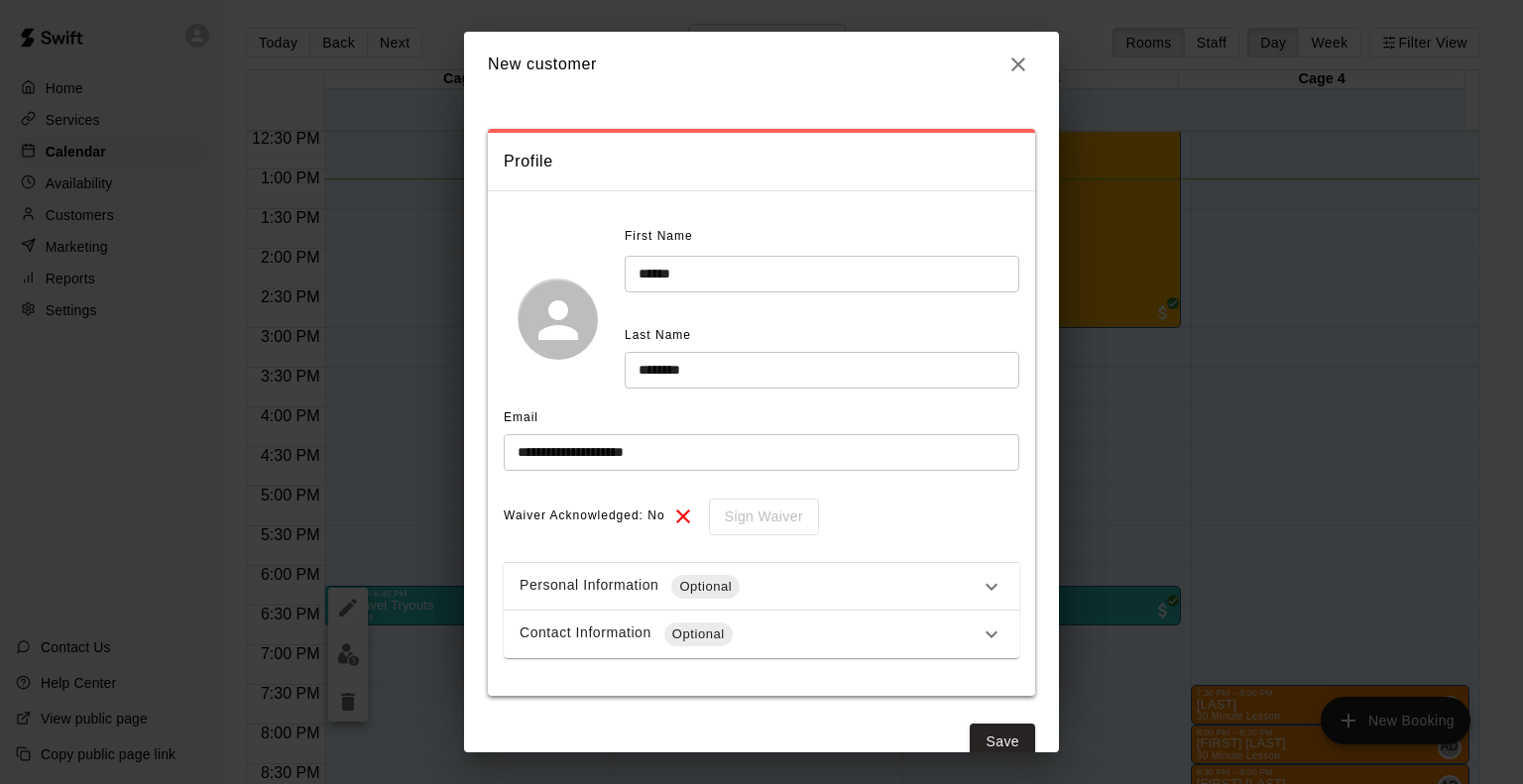click on "First Name ***** ​ Last Name ******** ​" at bounding box center (762, 319) 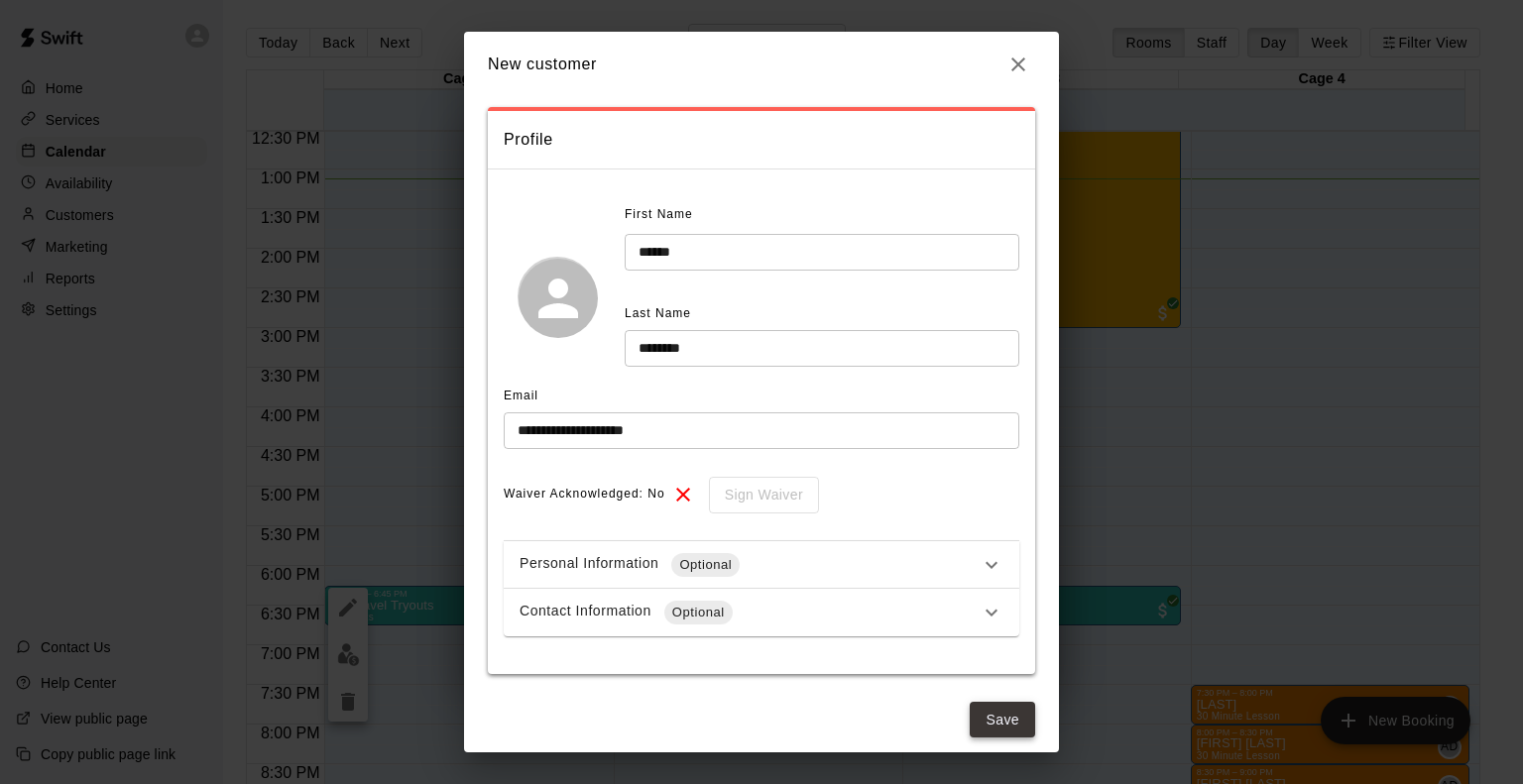 scroll, scrollTop: 34, scrollLeft: 0, axis: vertical 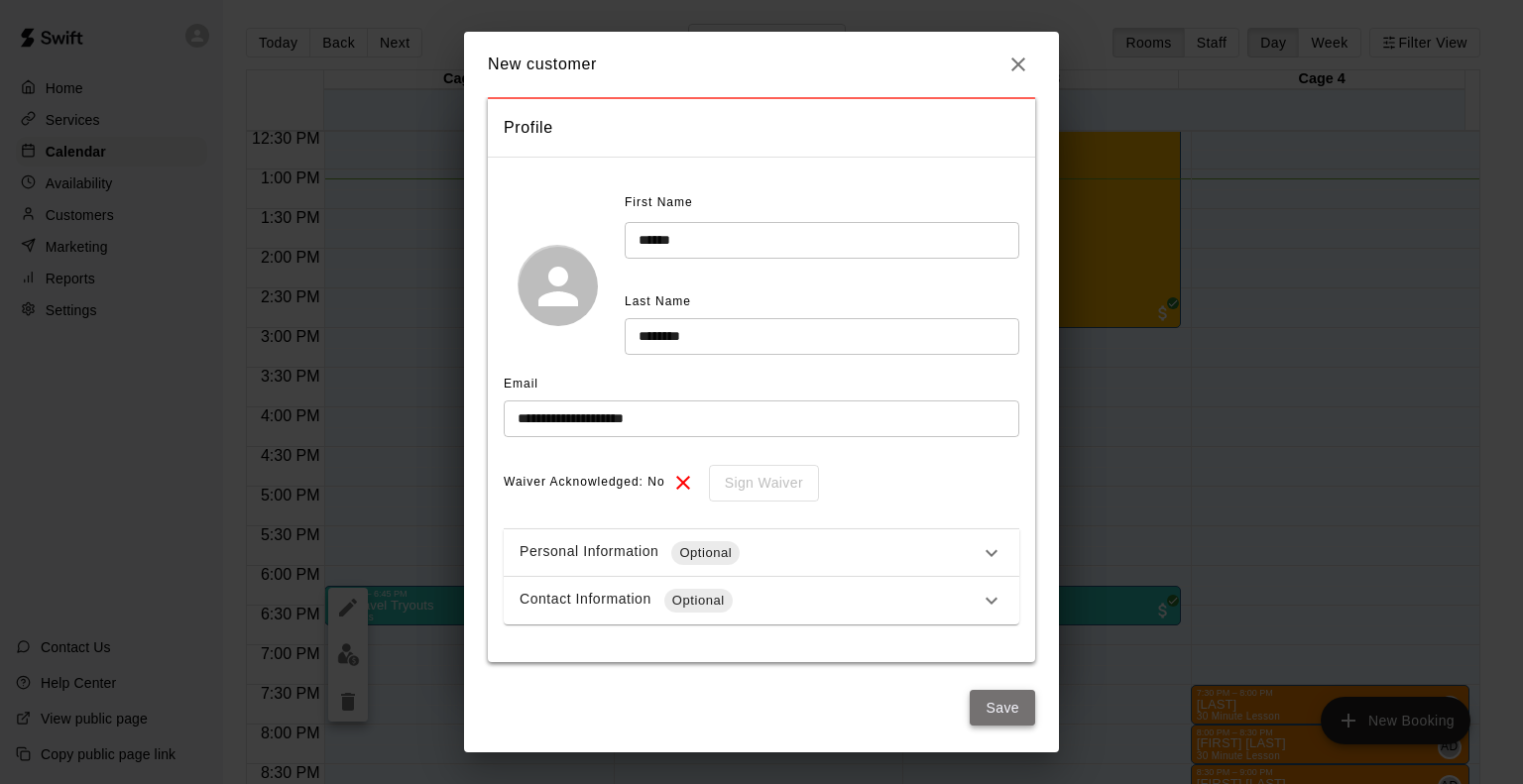 click on "Save" at bounding box center (1002, 708) 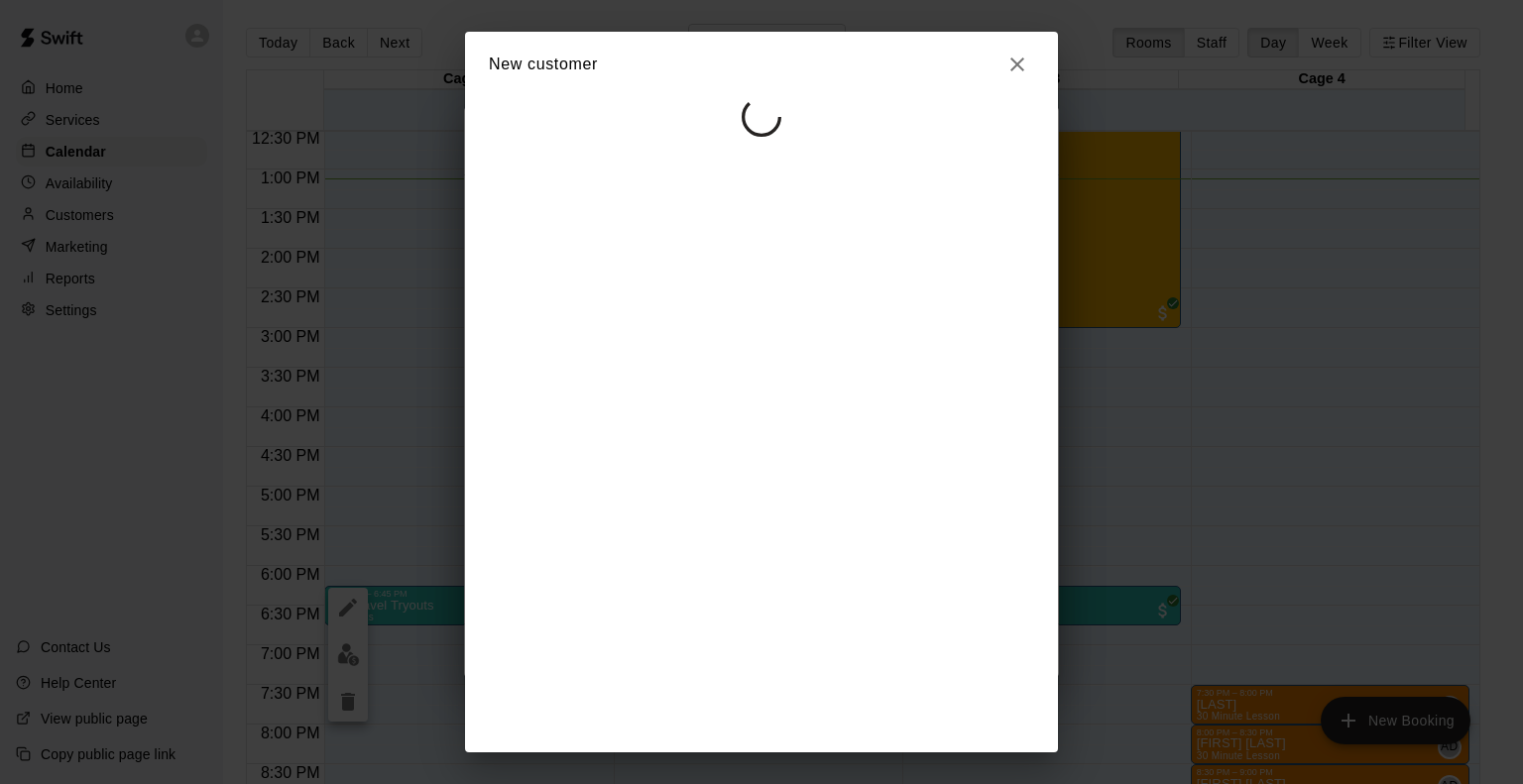 select on "**" 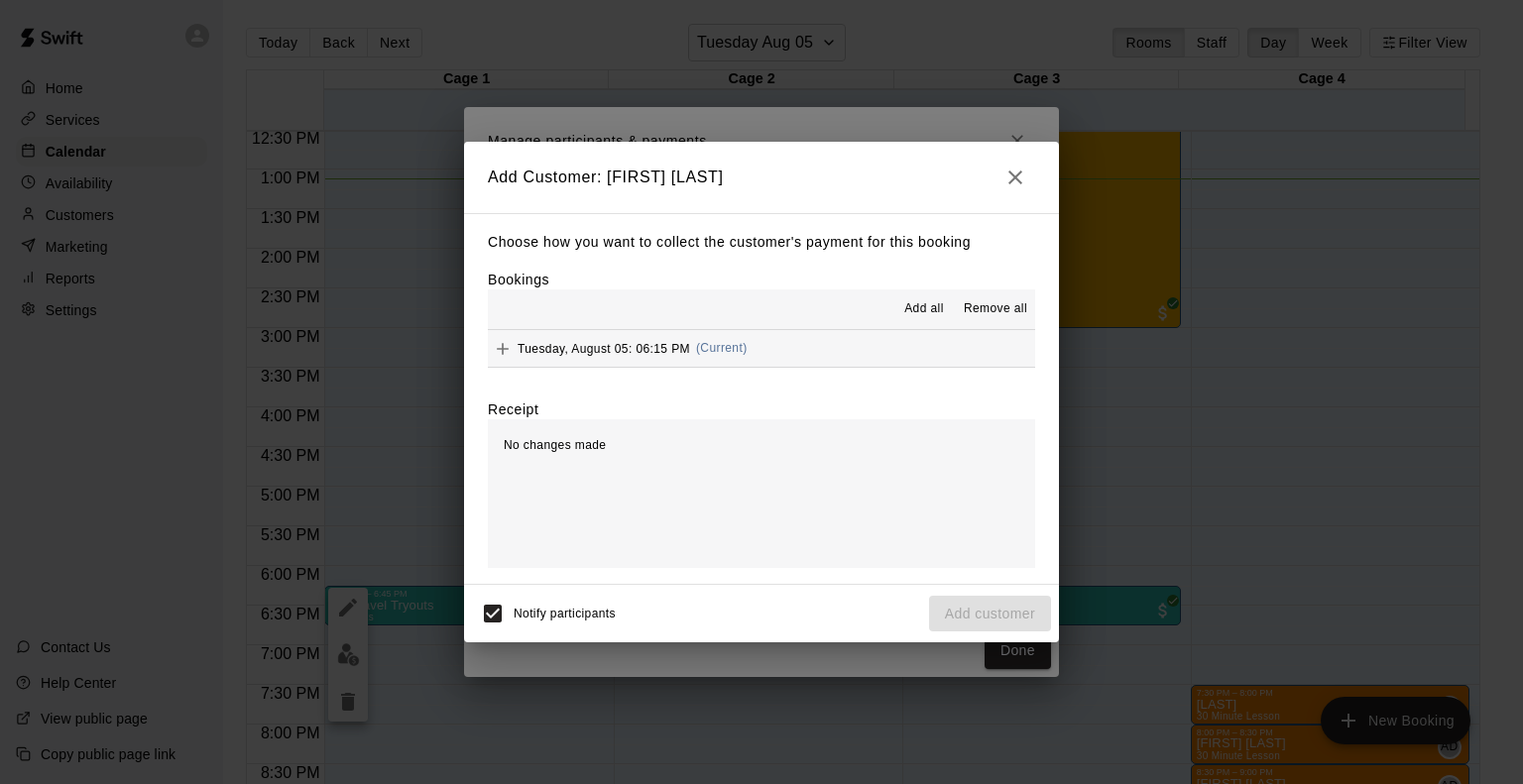 click on "Tuesday, August 05: 06:15 PM" at bounding box center (604, 348) 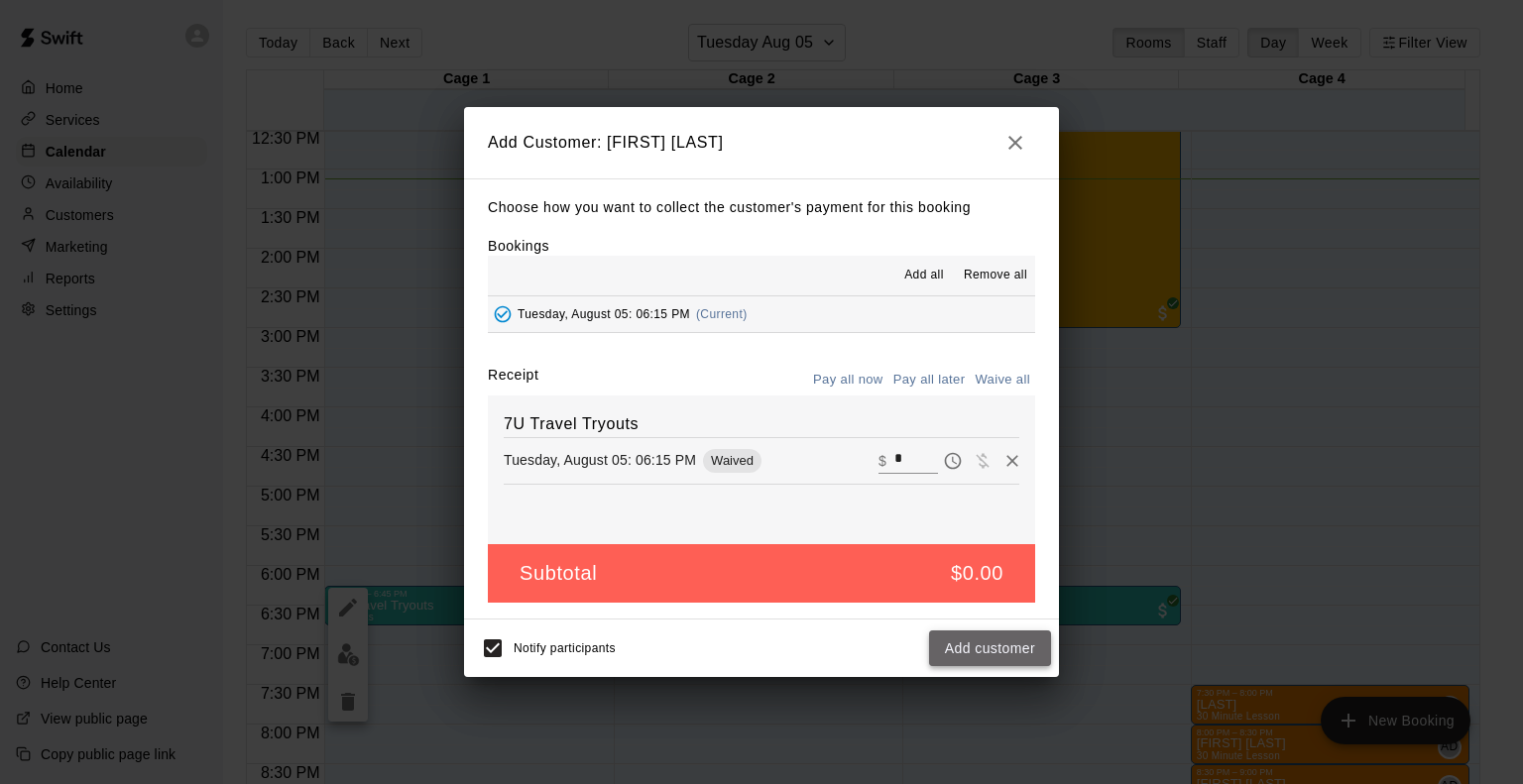 click on "Add customer" at bounding box center (990, 648) 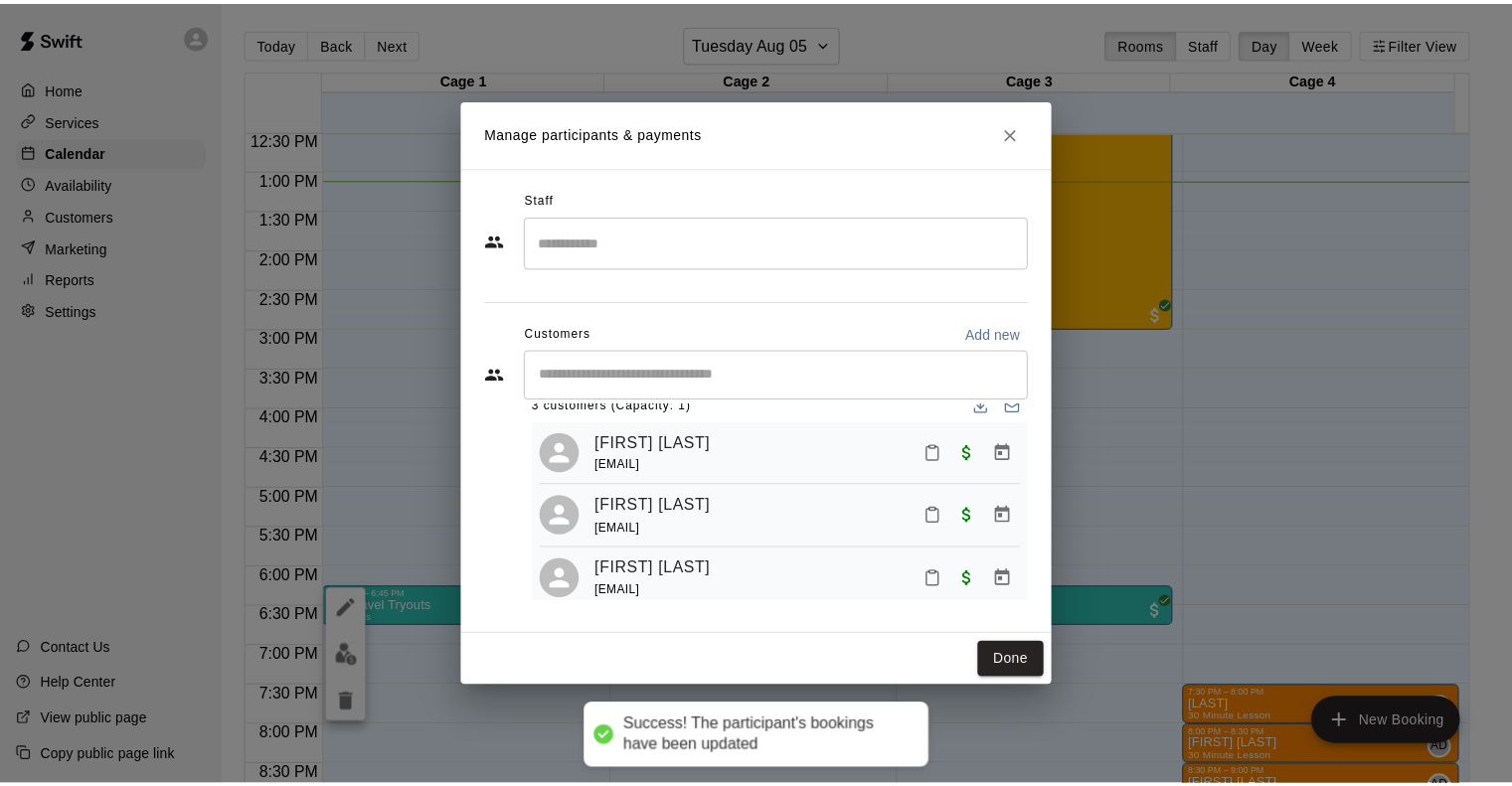 scroll, scrollTop: 55, scrollLeft: 0, axis: vertical 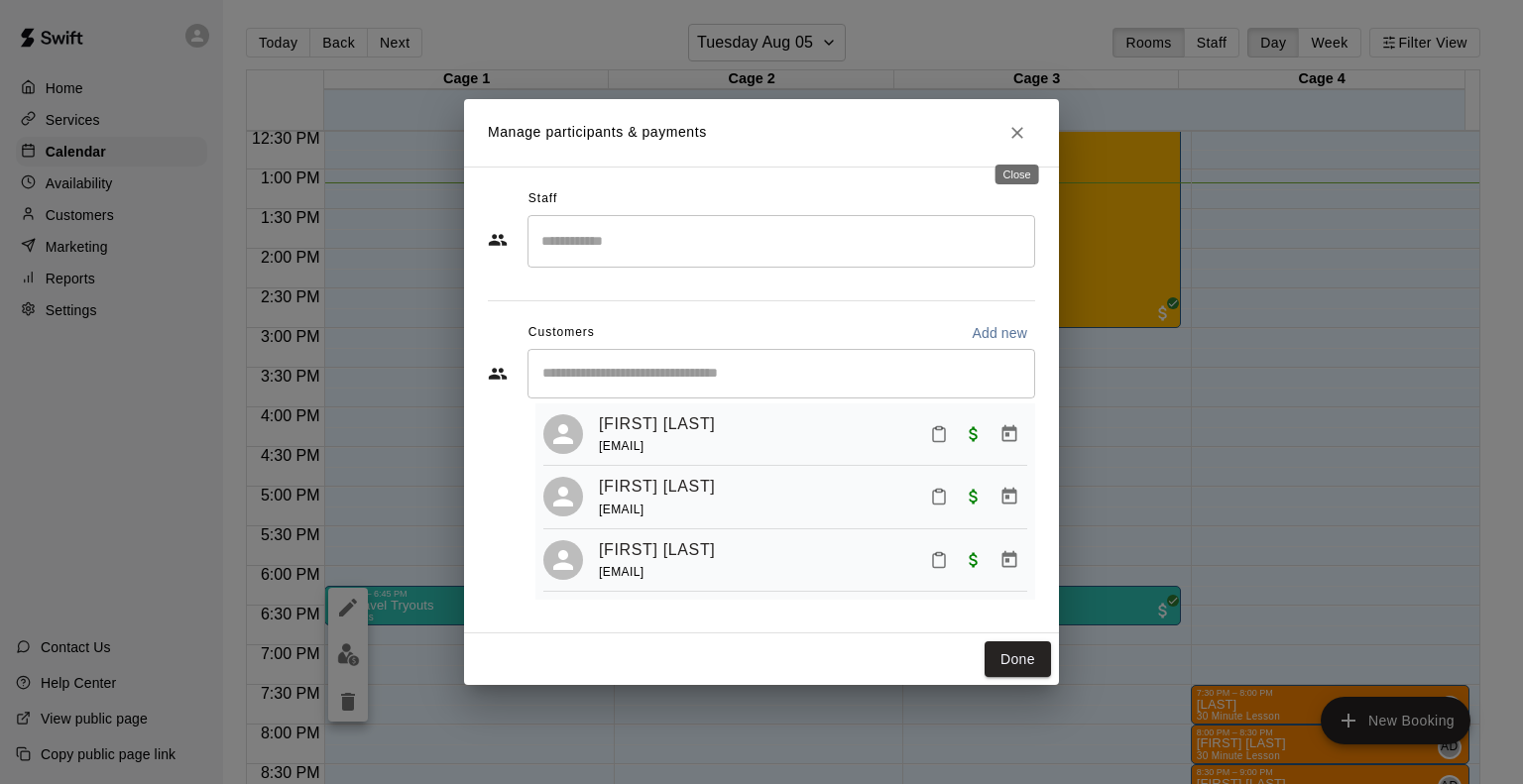 click 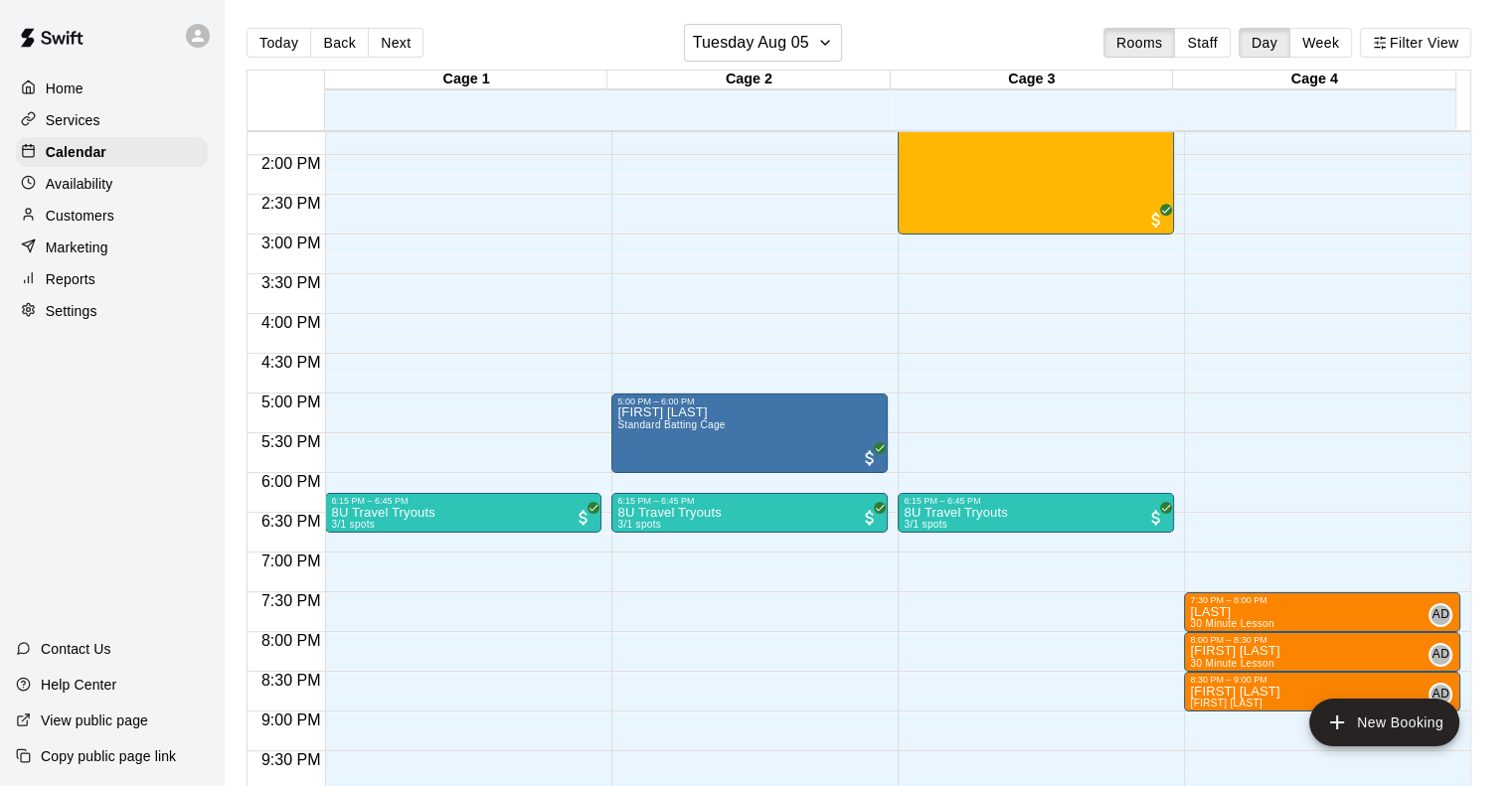 scroll, scrollTop: 1194, scrollLeft: 0, axis: vertical 